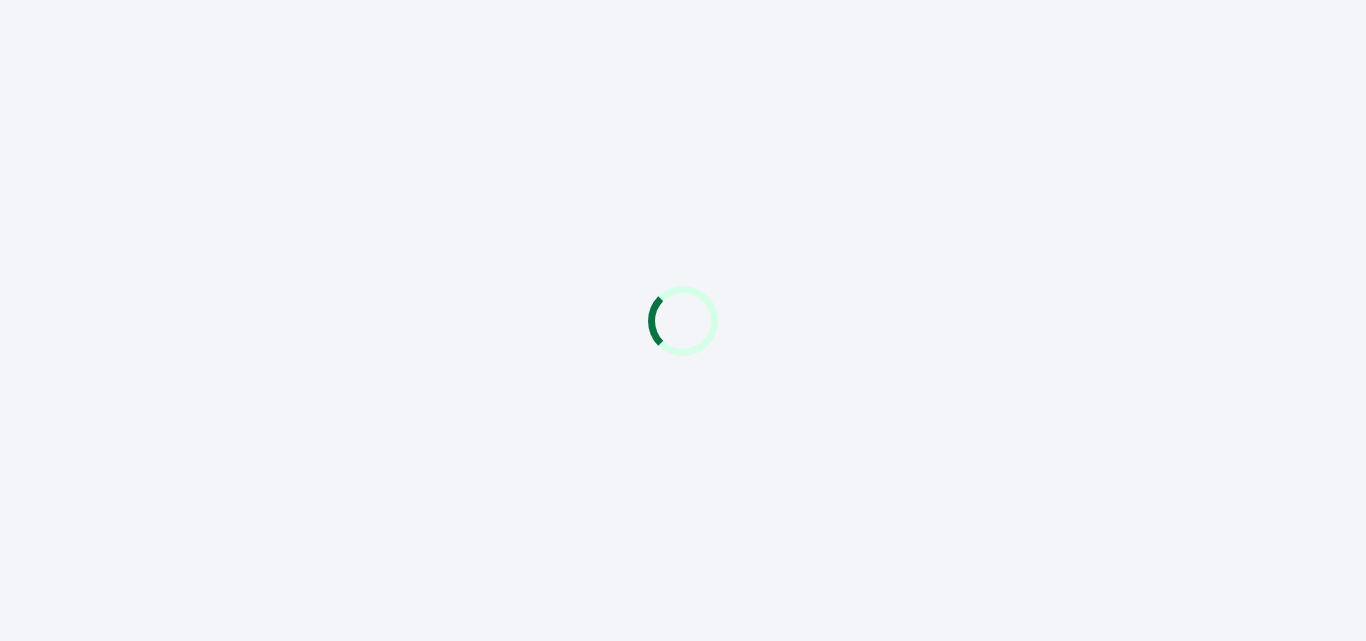 scroll, scrollTop: 0, scrollLeft: 0, axis: both 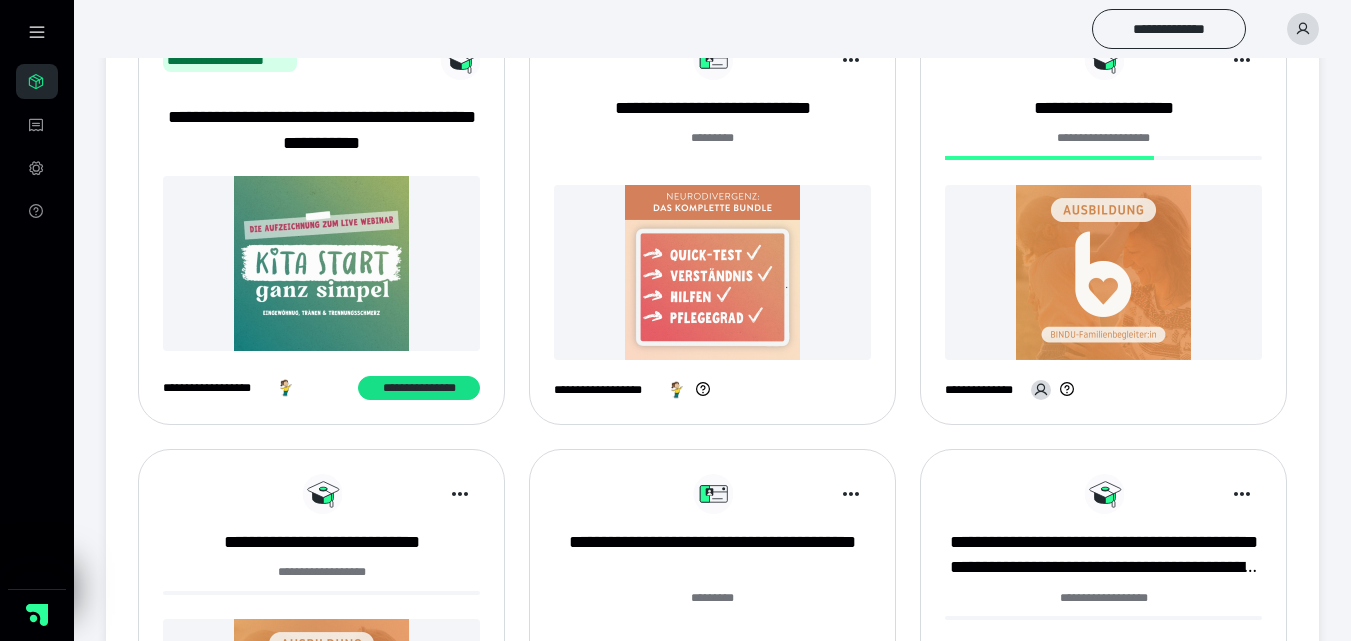 click at bounding box center [1103, 272] 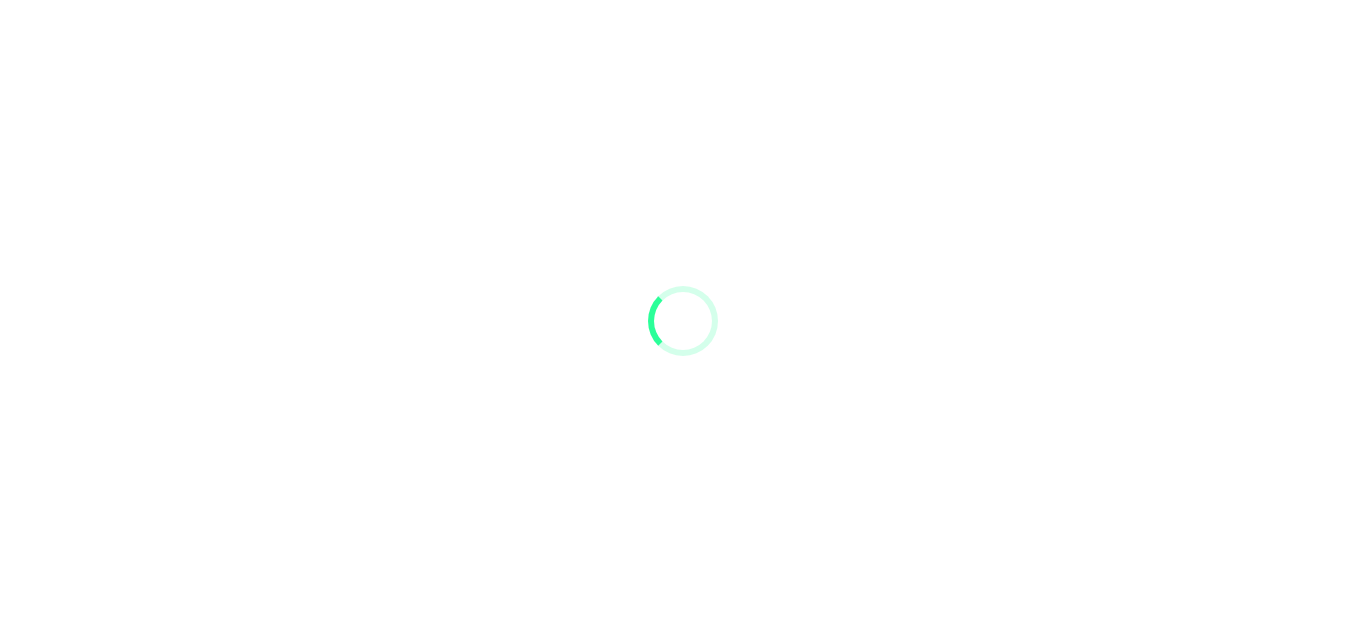 scroll, scrollTop: 0, scrollLeft: 0, axis: both 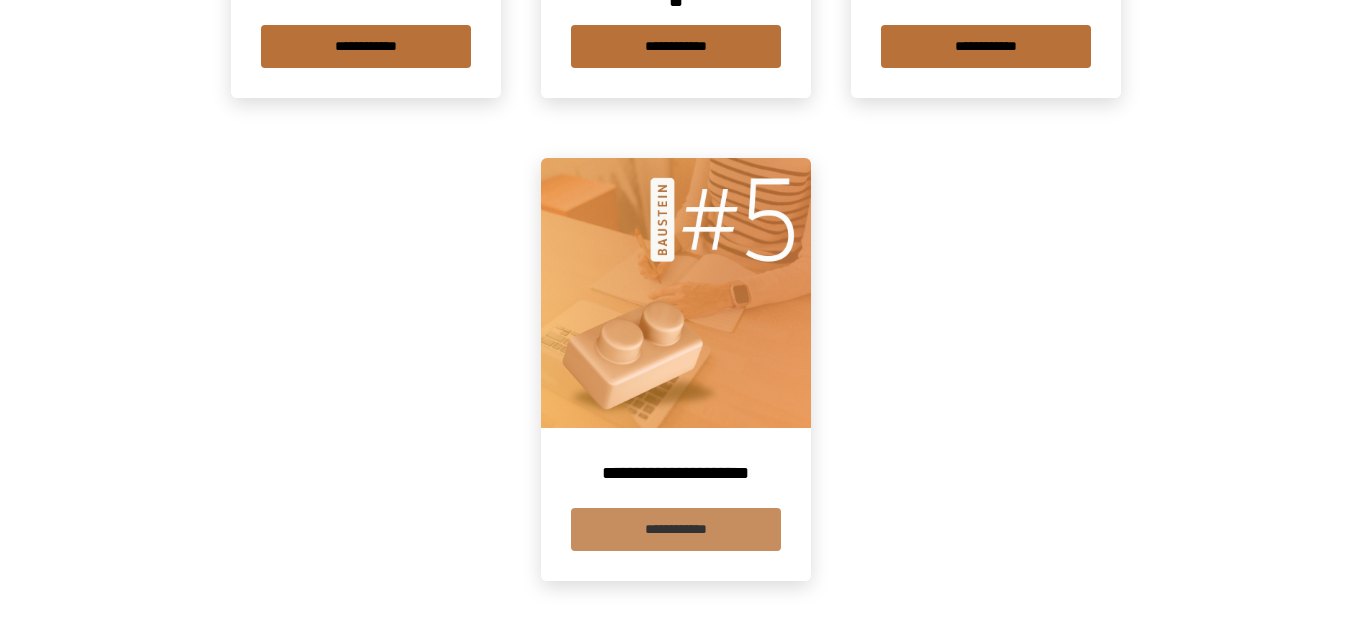 click on "**********" at bounding box center (676, 529) 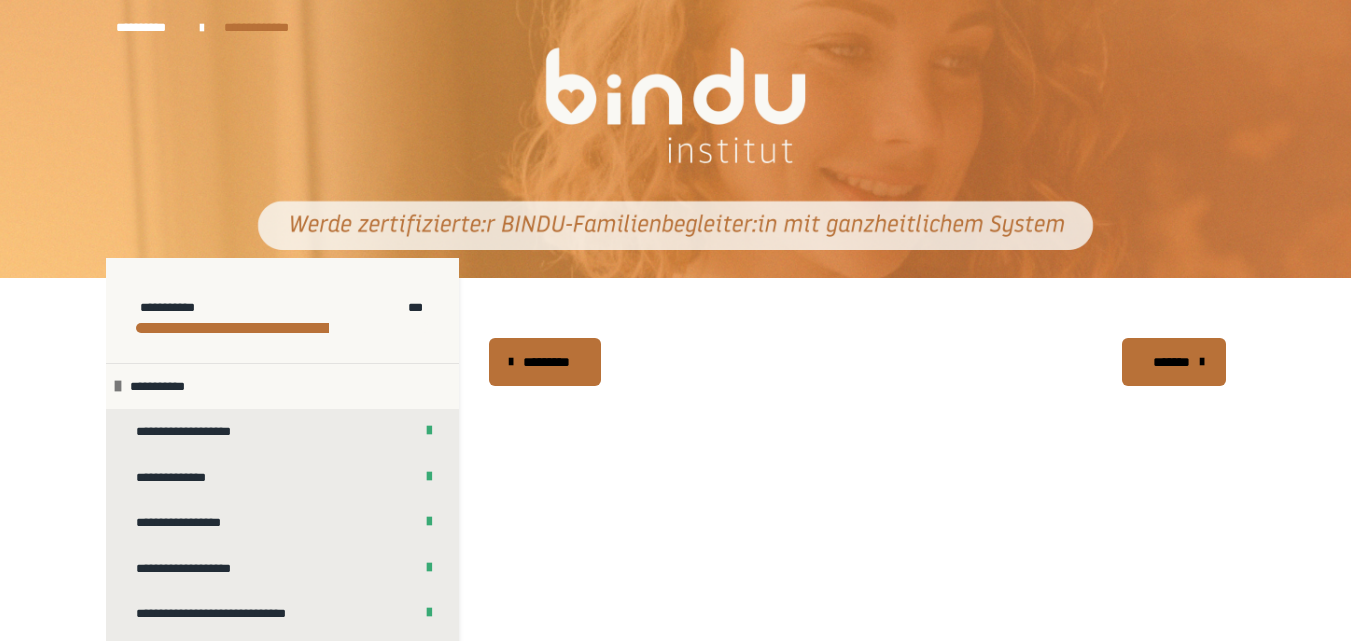 scroll, scrollTop: 340, scrollLeft: 0, axis: vertical 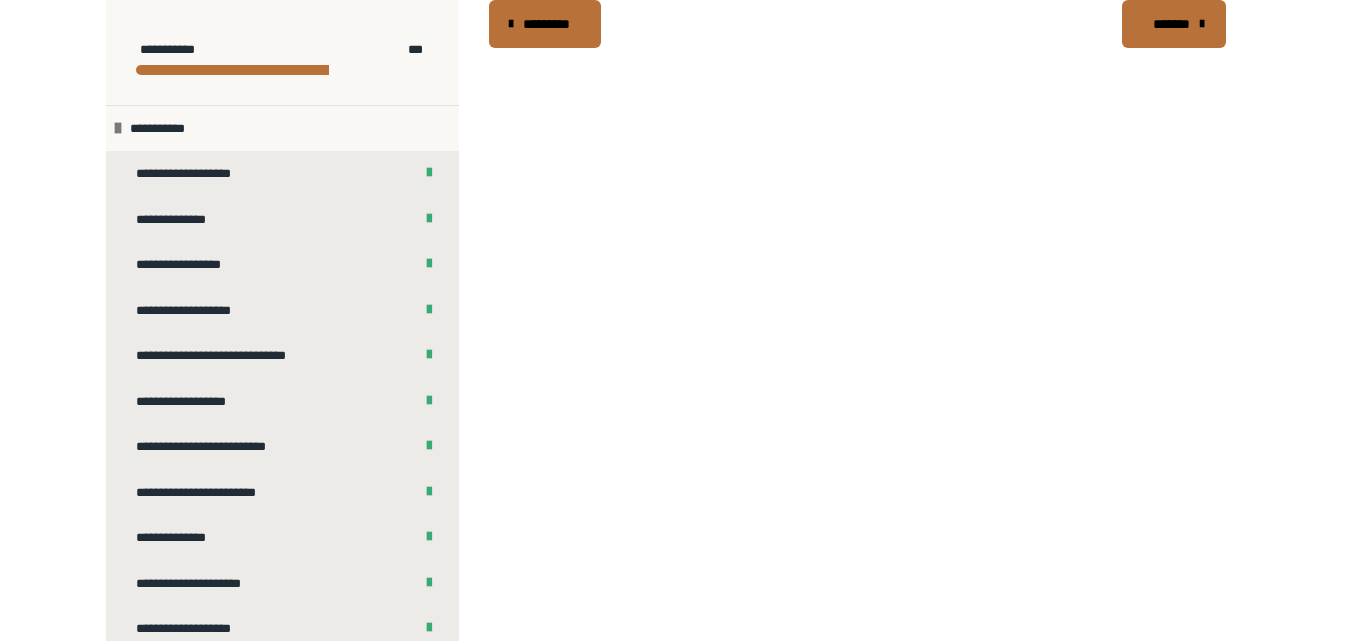 drag, startPoint x: 1349, startPoint y: 337, endPoint x: 1361, endPoint y: 398, distance: 62.169125 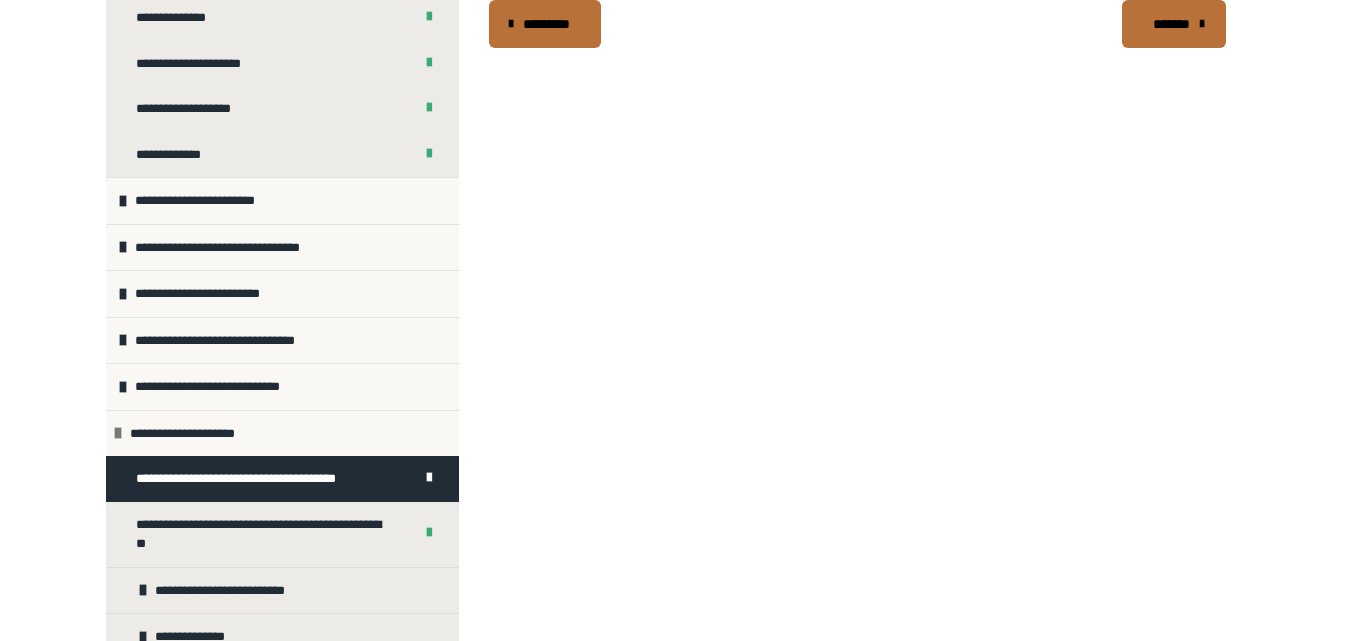 scroll, scrollTop: 534, scrollLeft: 0, axis: vertical 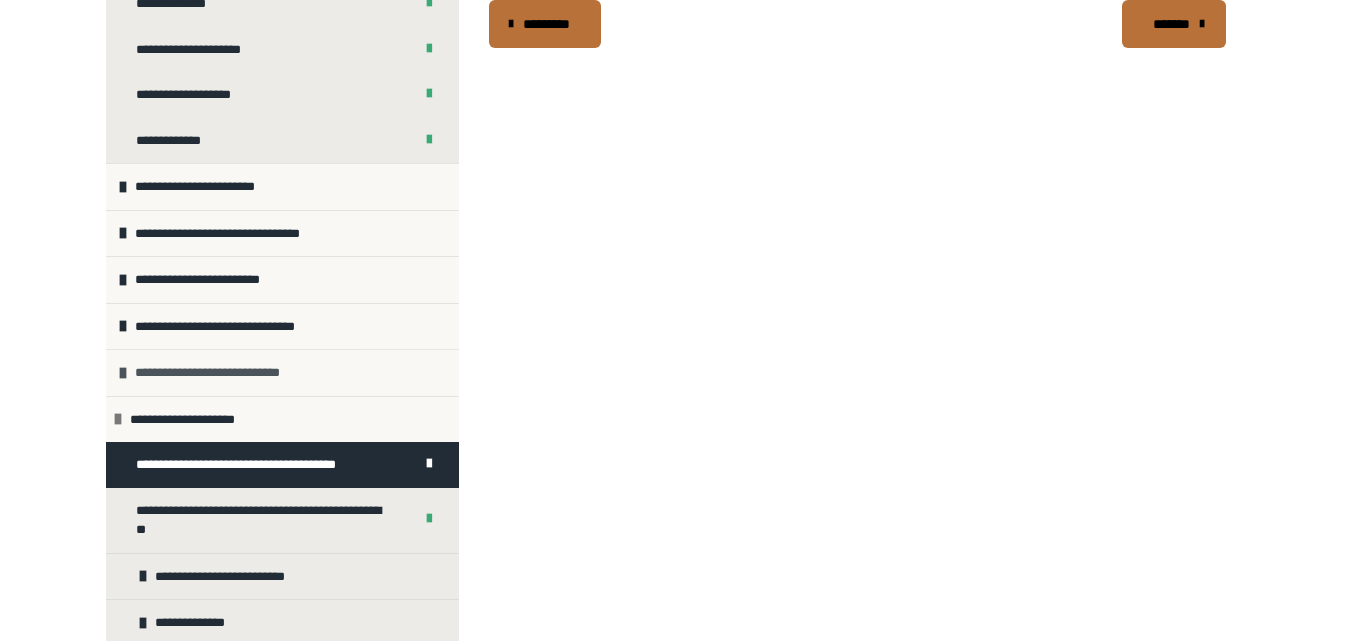 click on "**********" at bounding box center [282, 372] 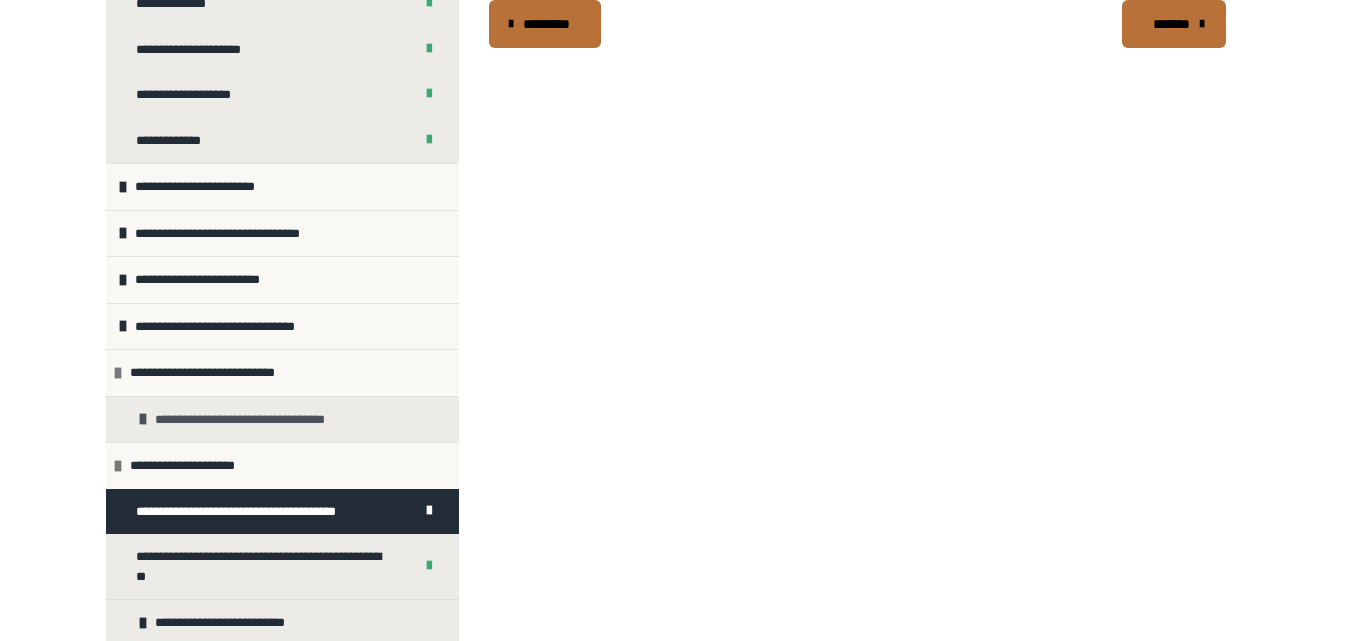 click on "**********" at bounding box center [252, 420] 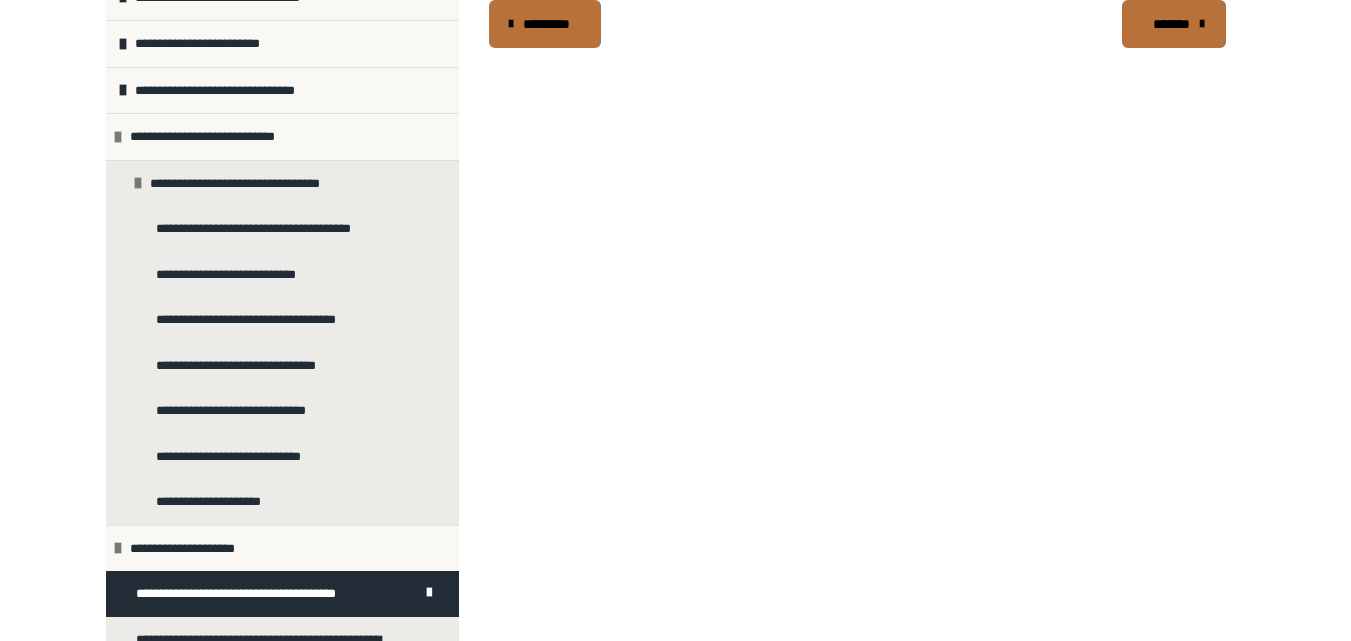 scroll, scrollTop: 899, scrollLeft: 0, axis: vertical 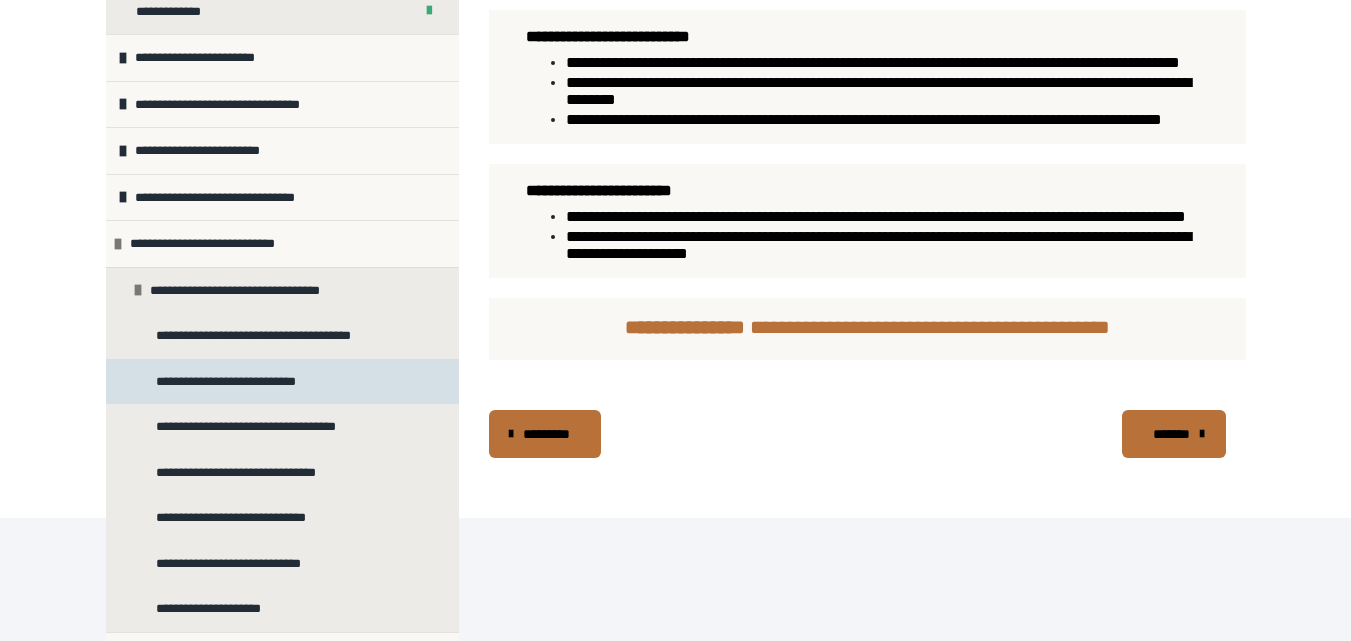 click on "**********" at bounding box center (282, 382) 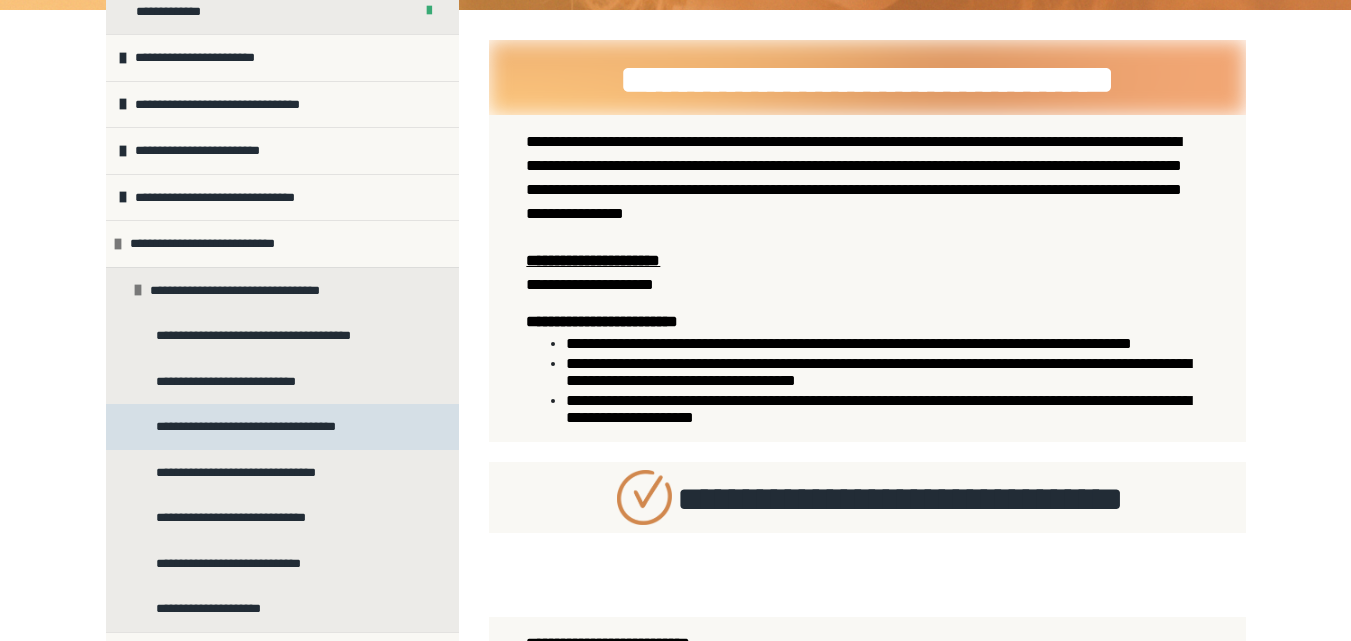 click on "**********" at bounding box center [261, 427] 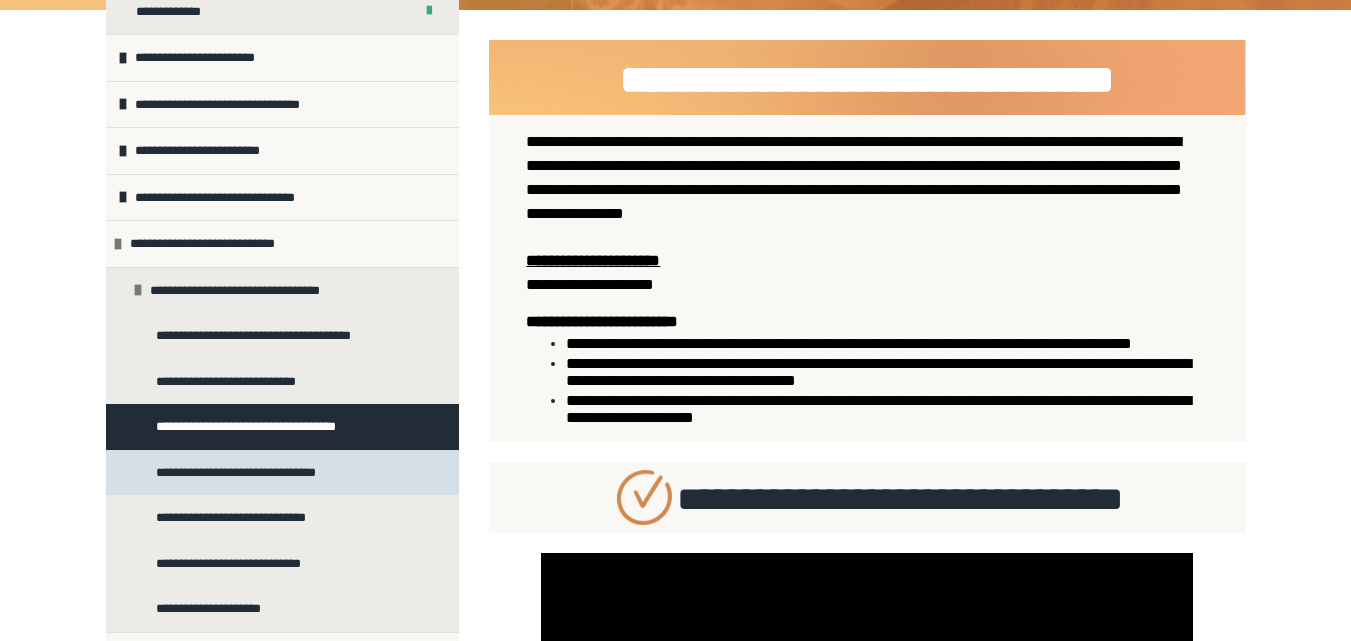 click on "**********" at bounding box center (251, 473) 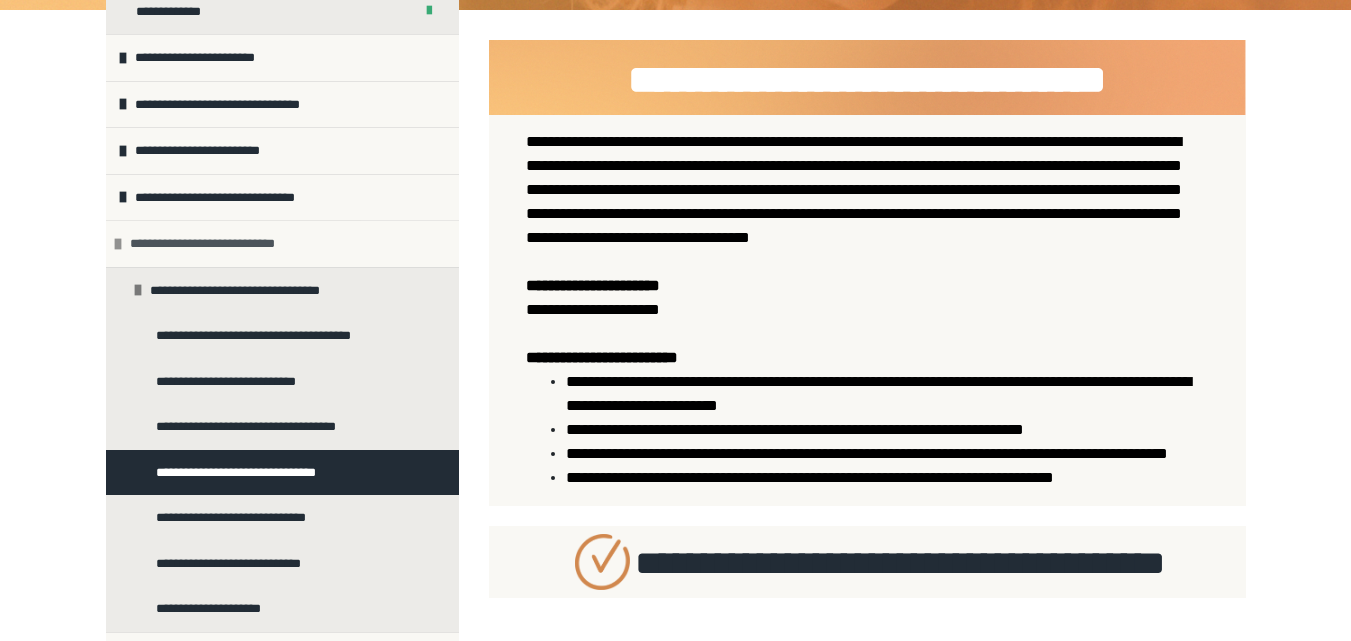 click on "**********" at bounding box center (214, 244) 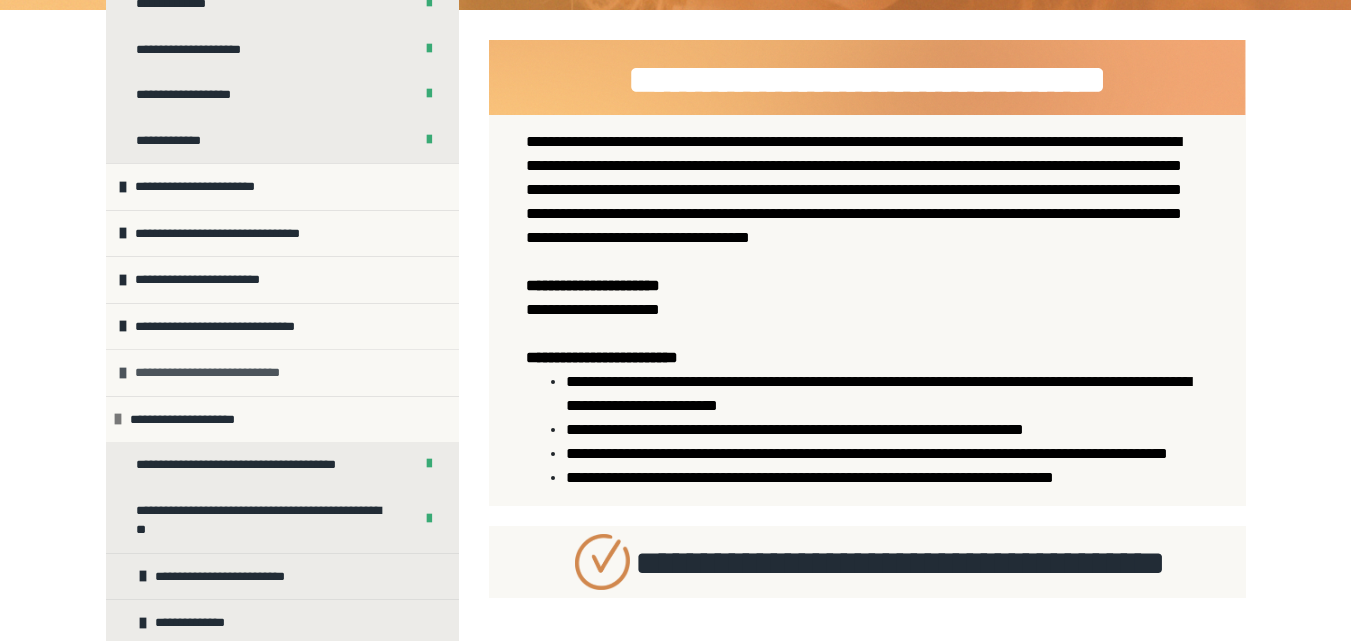 scroll, scrollTop: 534, scrollLeft: 0, axis: vertical 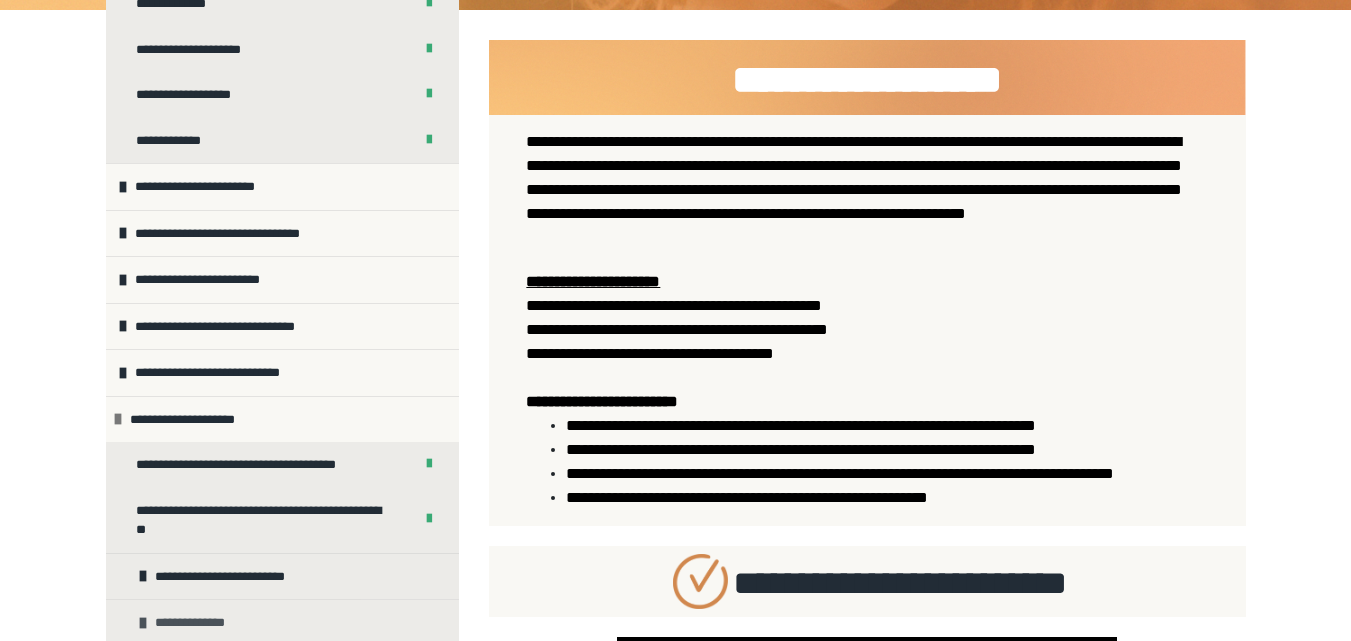click on "**********" at bounding box center [195, 623] 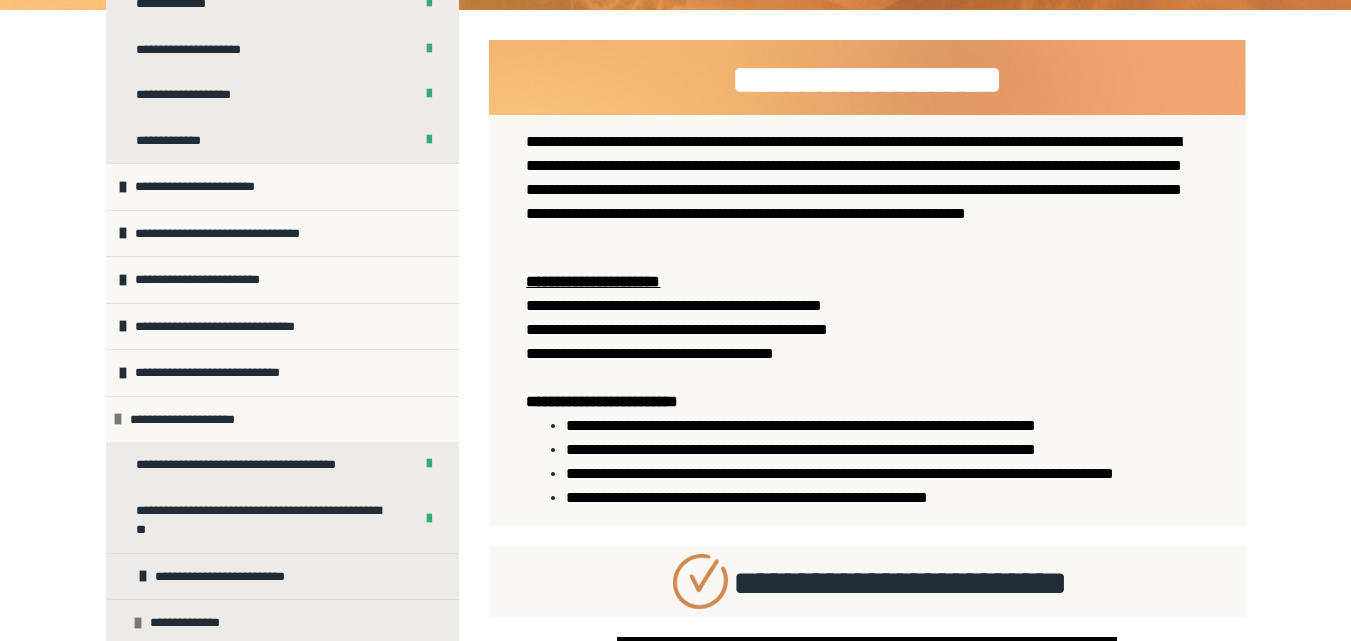 scroll, scrollTop: 995, scrollLeft: 0, axis: vertical 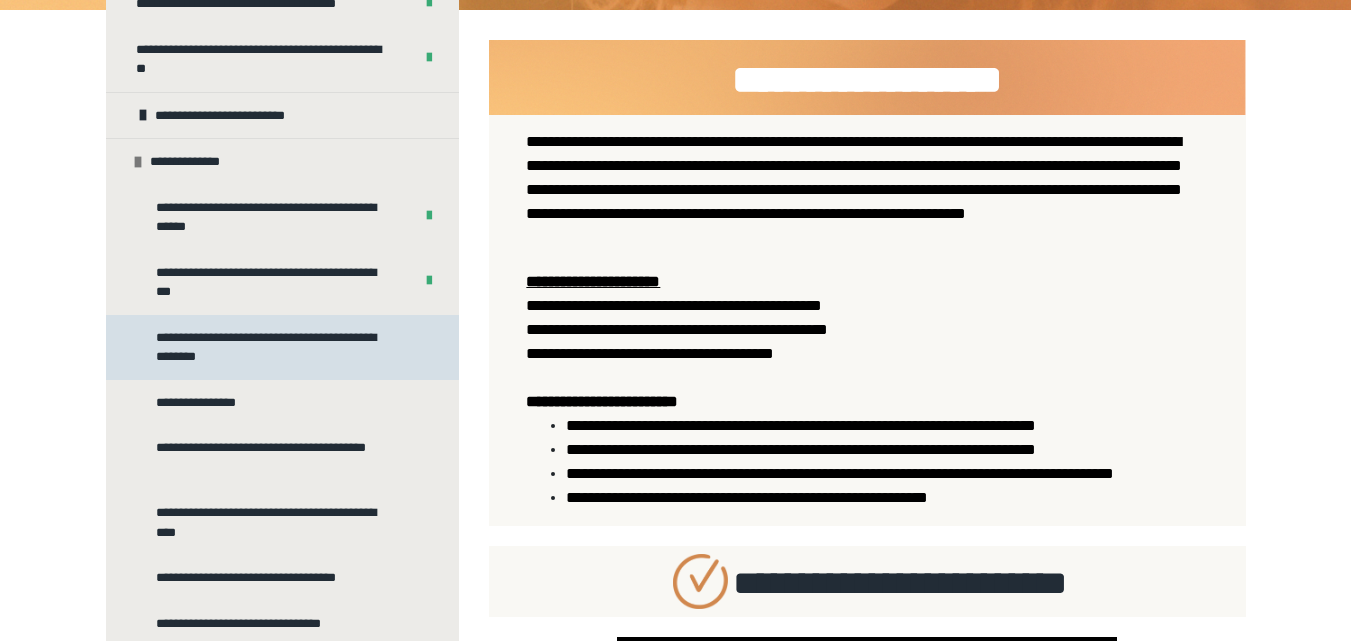 click on "**********" at bounding box center [277, 347] 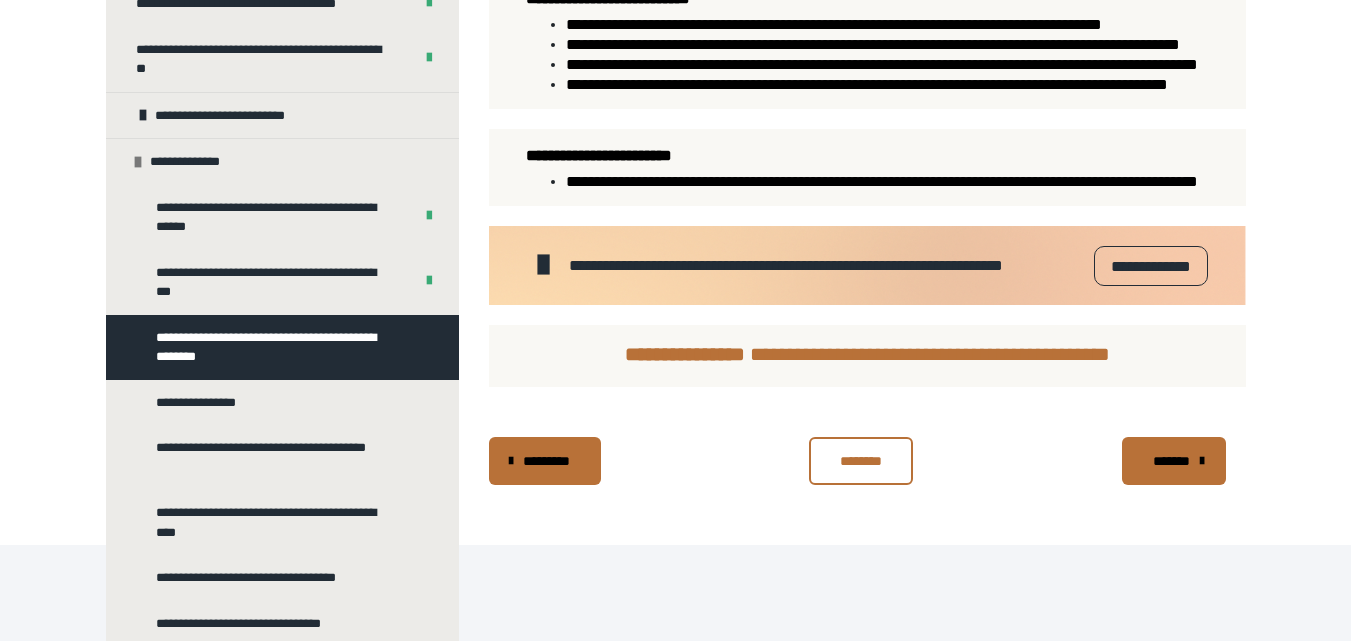 scroll, scrollTop: 1259, scrollLeft: 0, axis: vertical 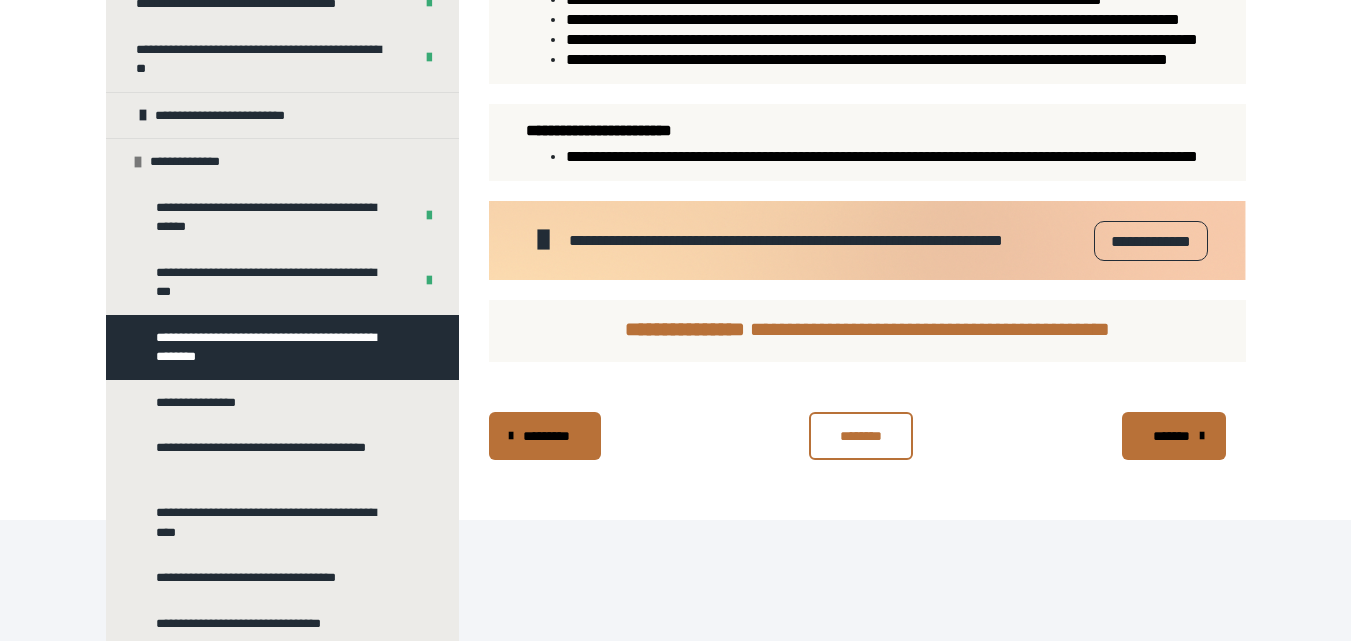 click on "**********" at bounding box center (1150, 241) 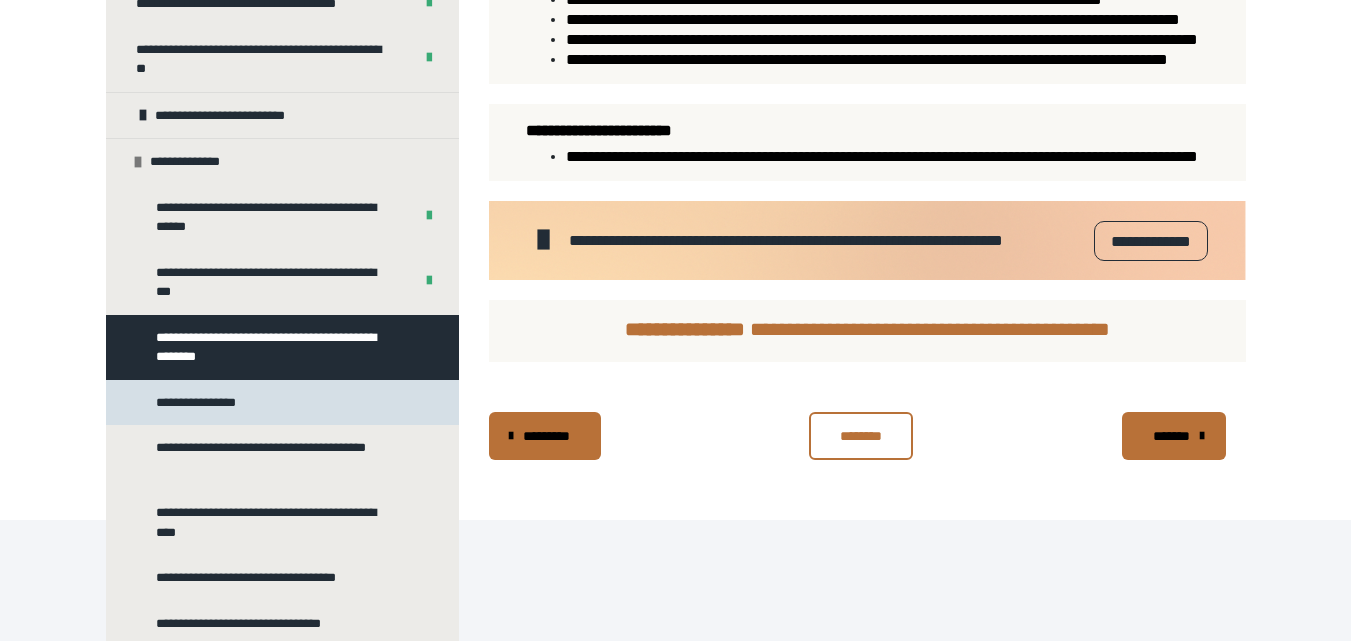 click on "**********" at bounding box center (201, 403) 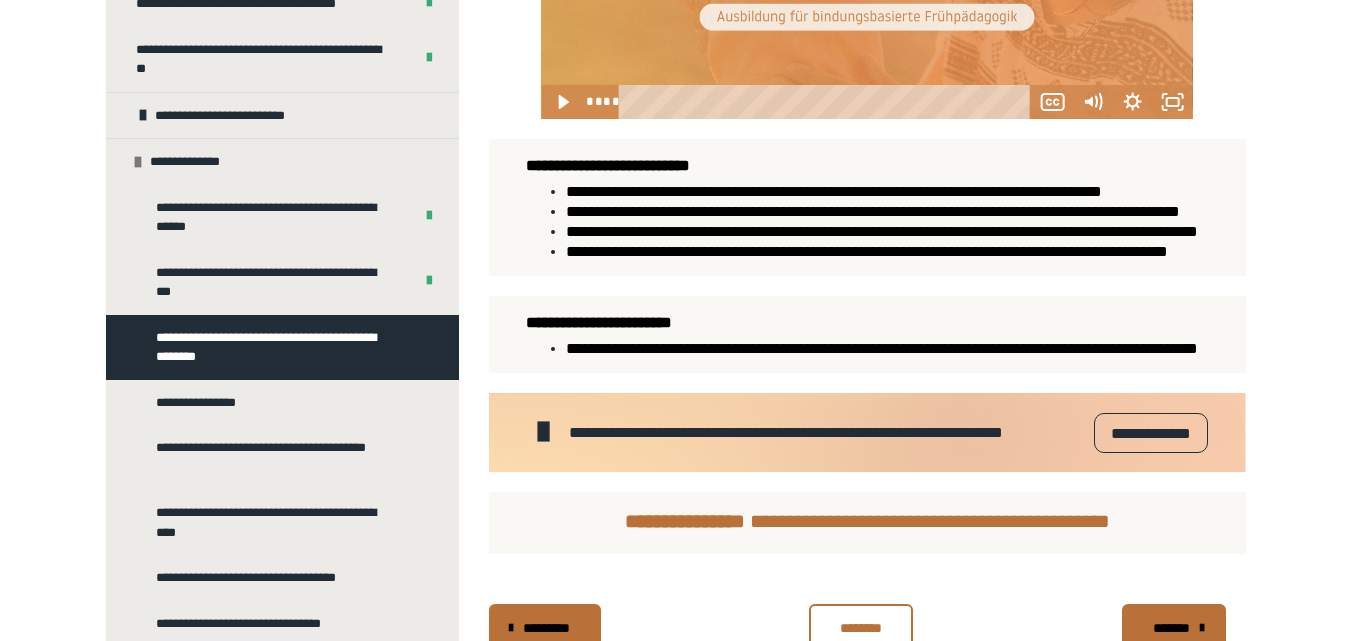 scroll, scrollTop: 1071, scrollLeft: 0, axis: vertical 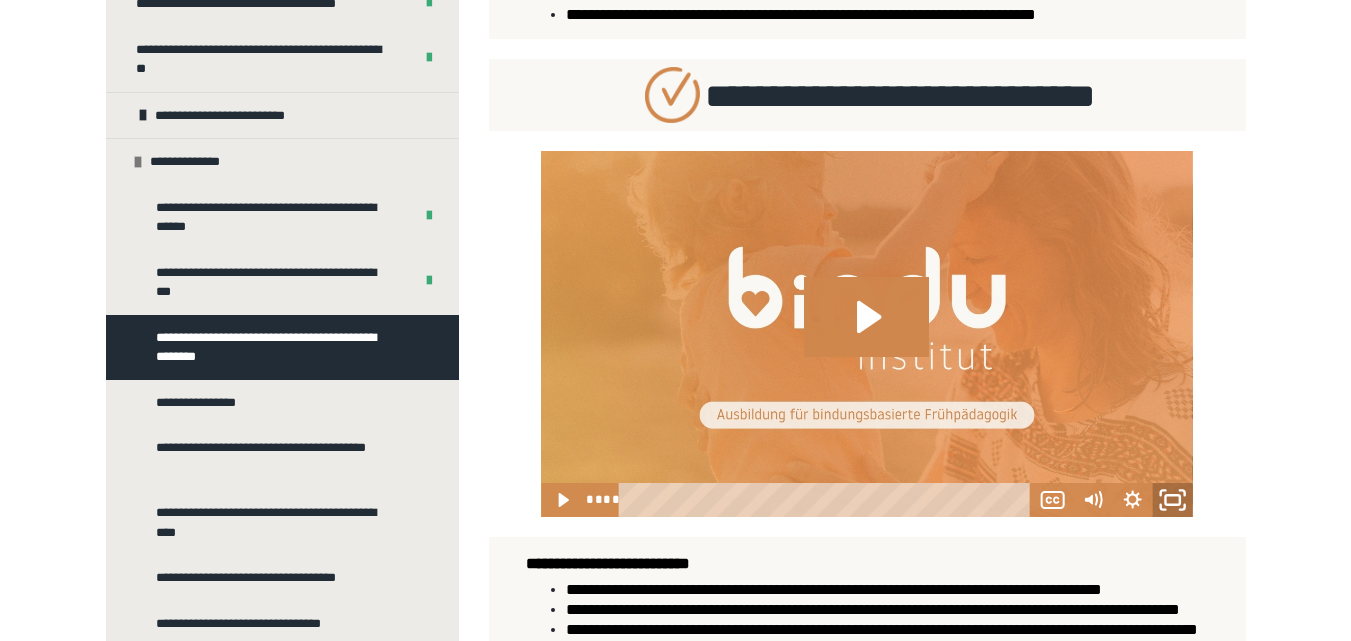 click 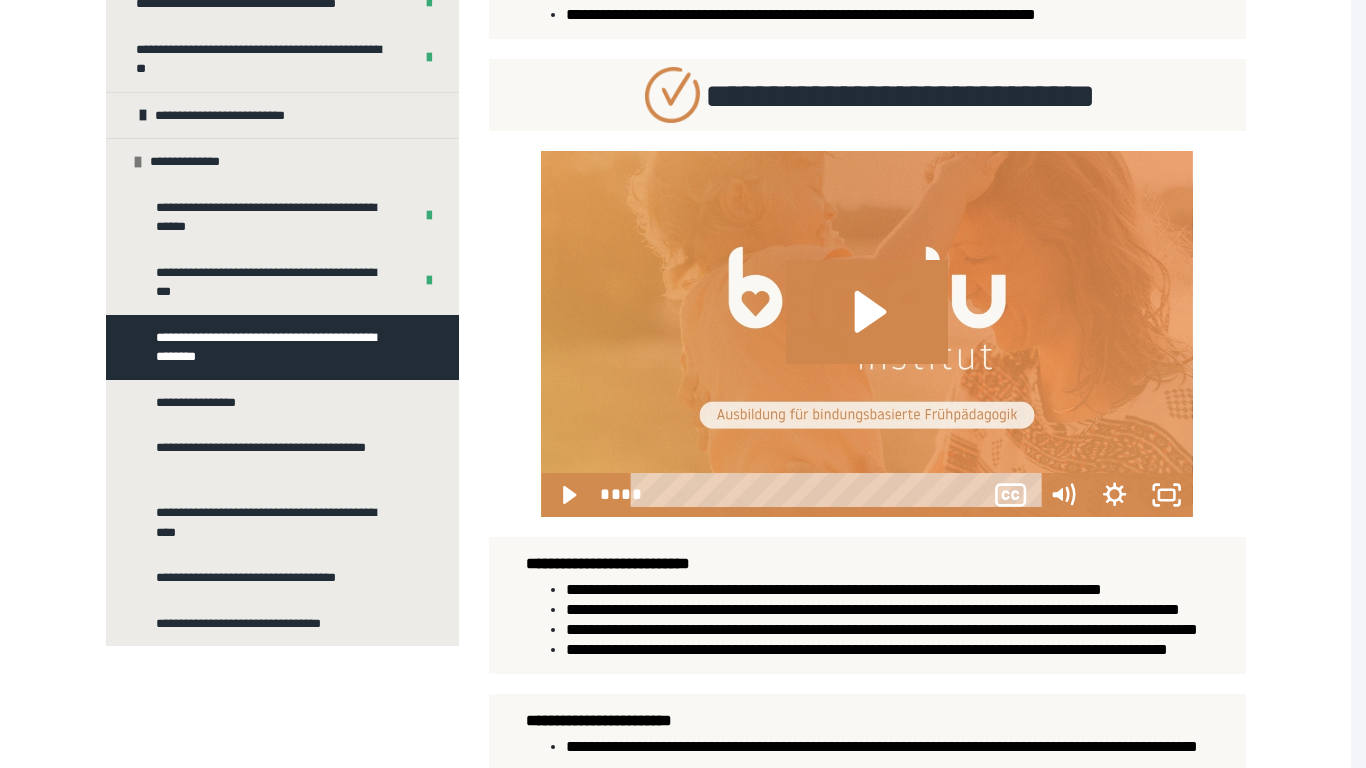 scroll, scrollTop: 868, scrollLeft: 0, axis: vertical 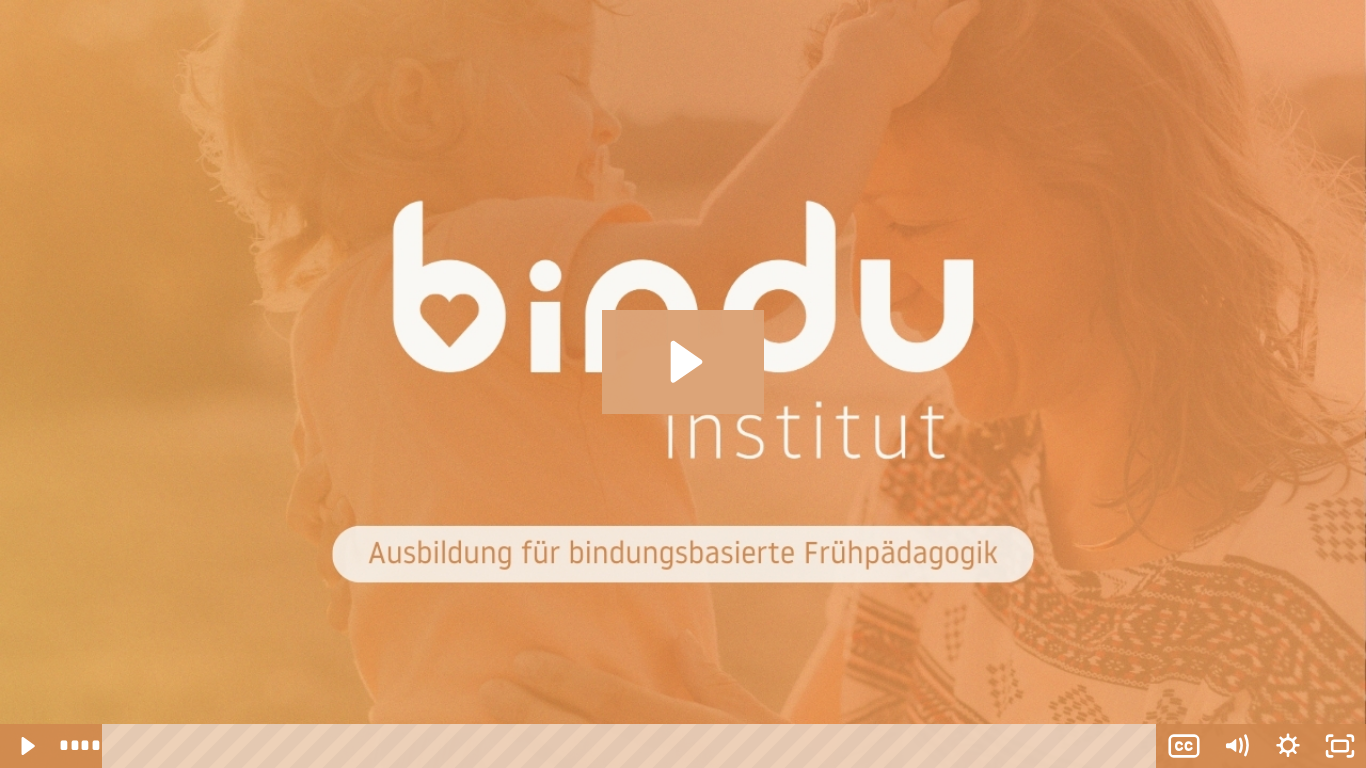 click 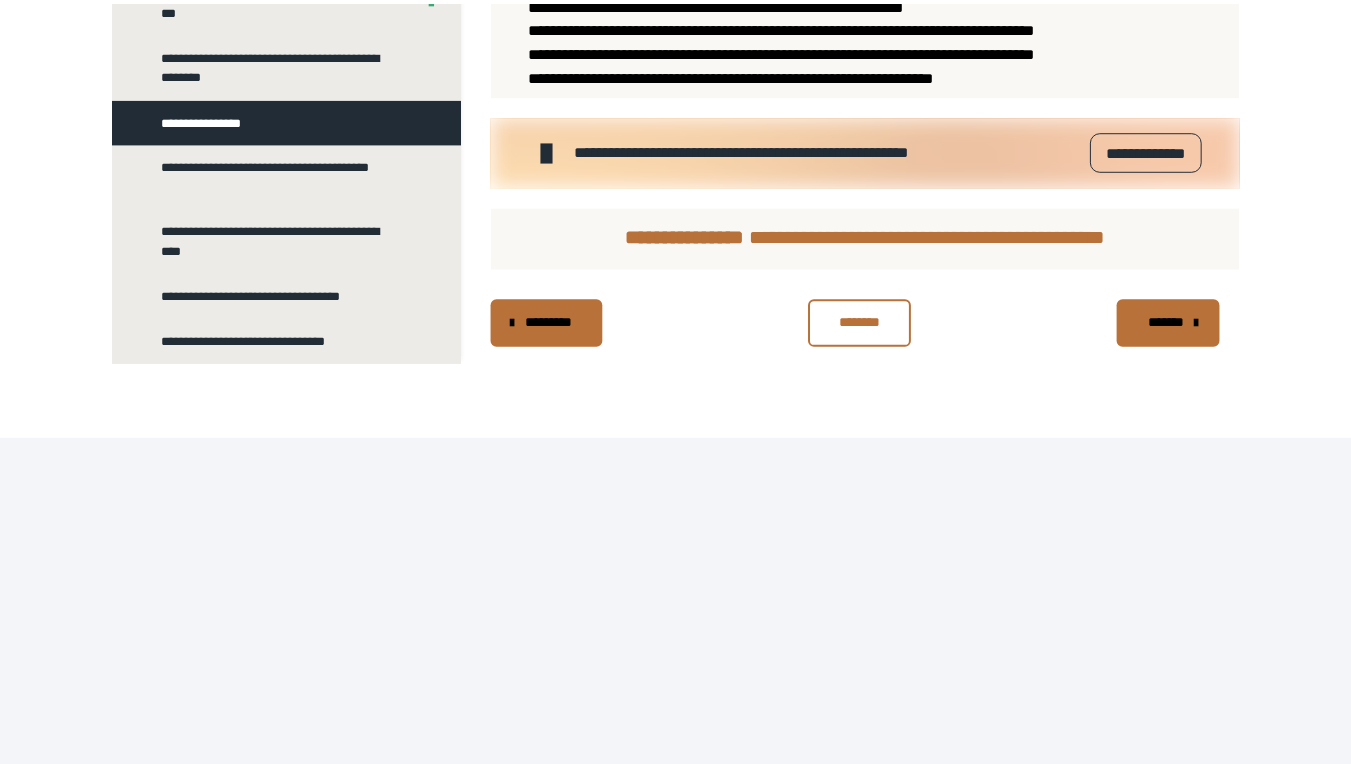 scroll, scrollTop: 154, scrollLeft: 0, axis: vertical 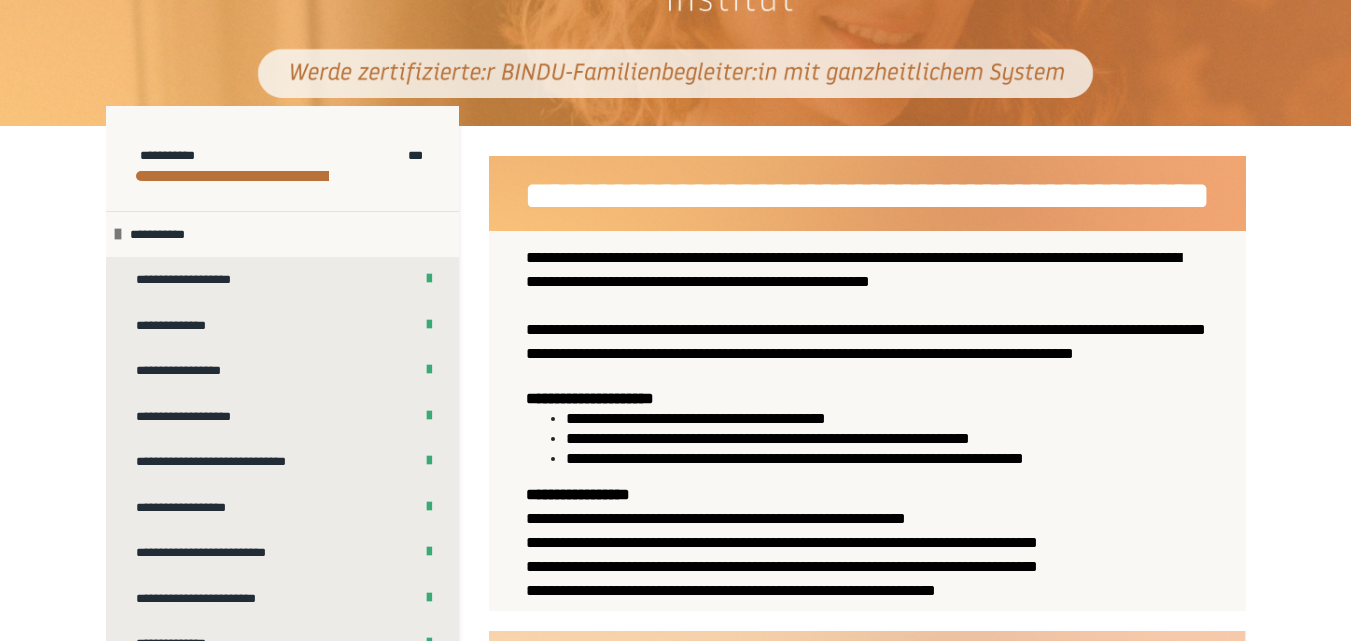 click on "**********" at bounding box center (853, 269) 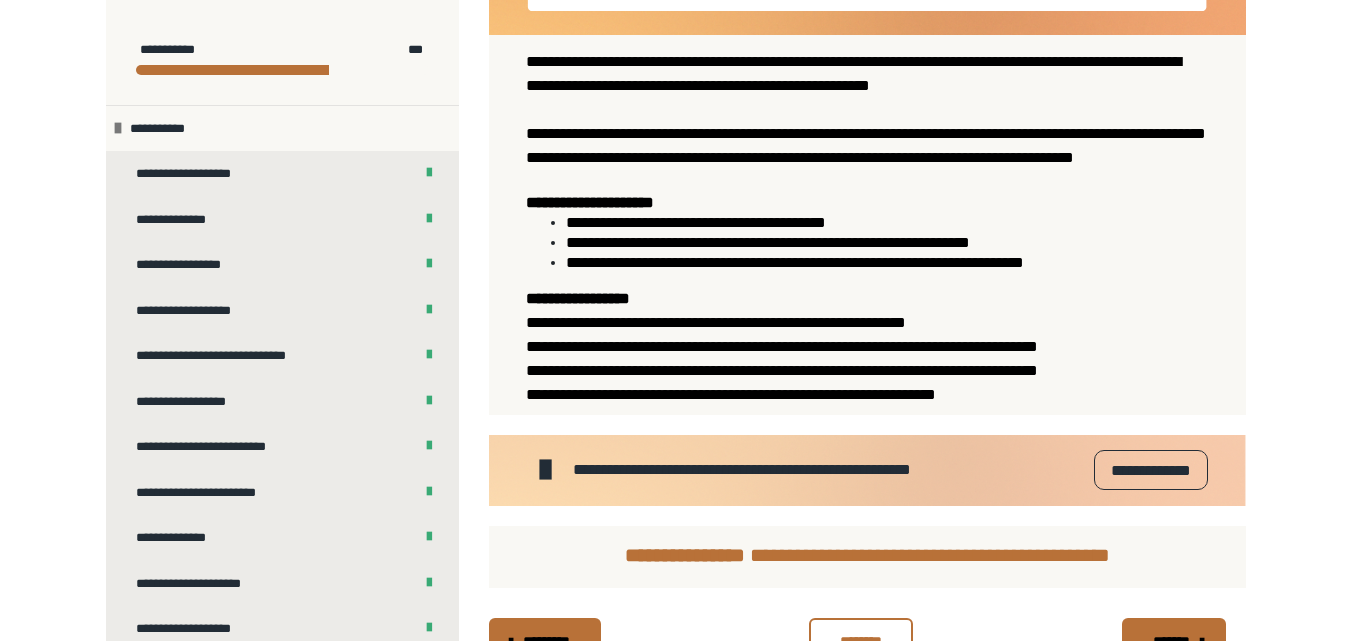 scroll, scrollTop: 354, scrollLeft: 0, axis: vertical 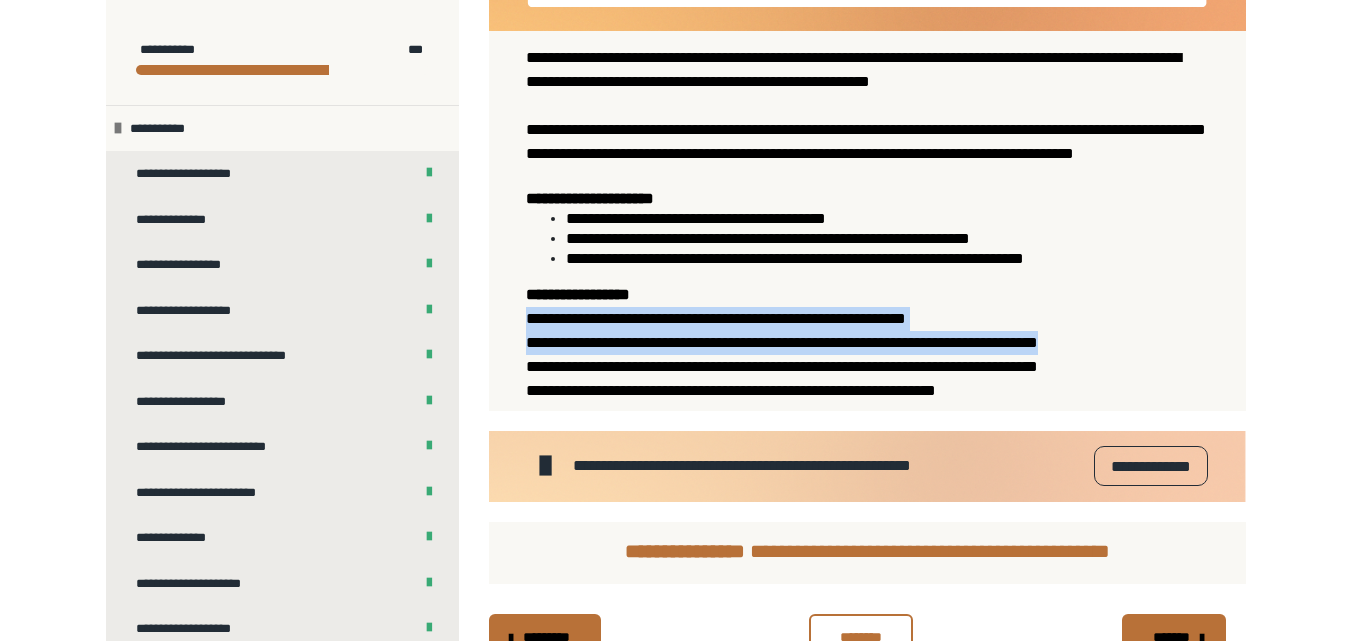 drag, startPoint x: 1349, startPoint y: 409, endPoint x: 1345, endPoint y: 436, distance: 27.294687 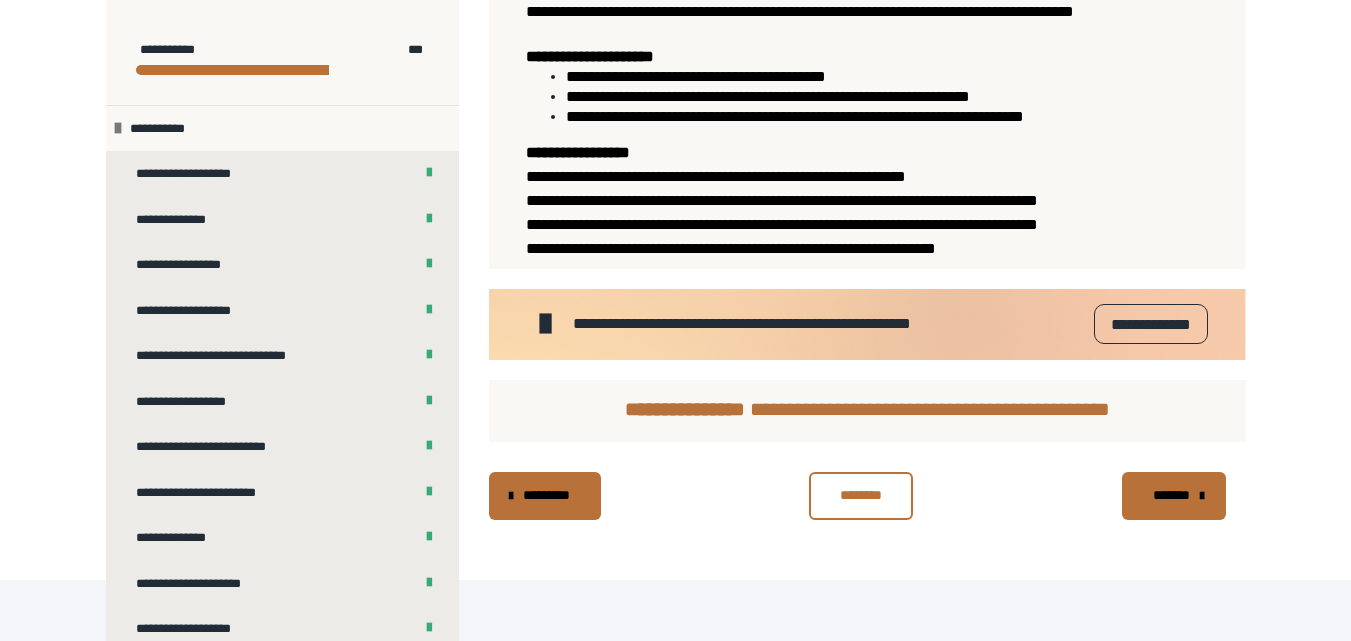 scroll, scrollTop: 499, scrollLeft: 0, axis: vertical 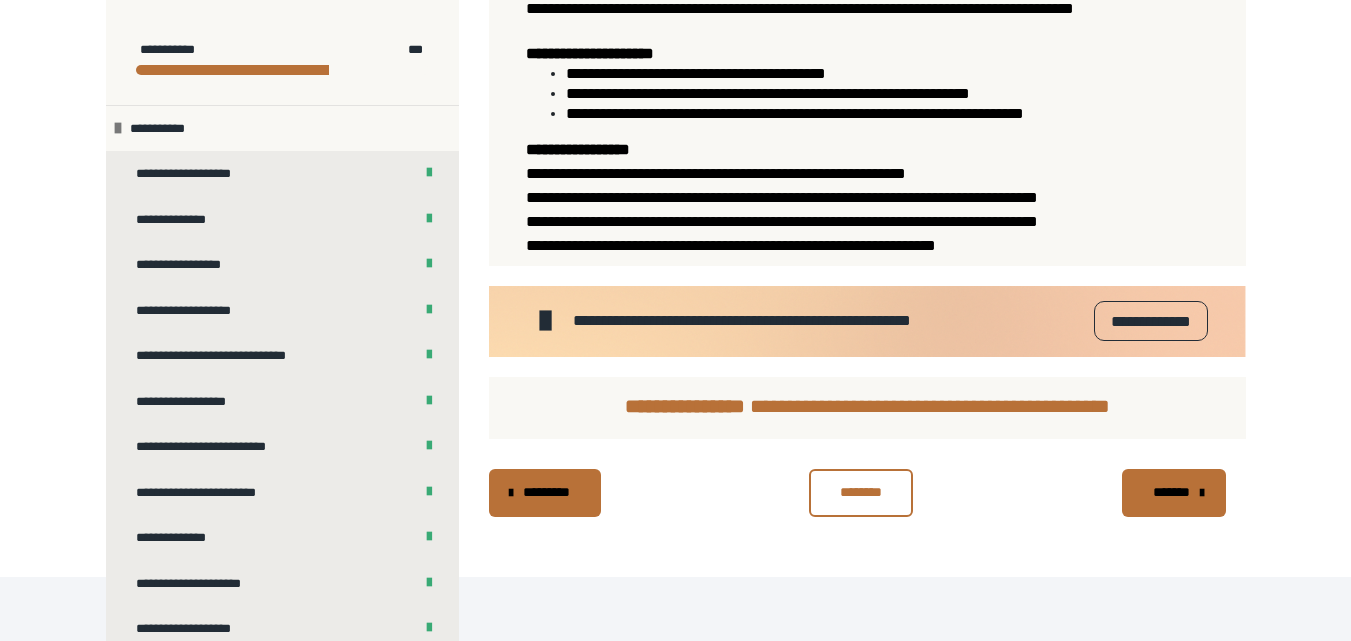 click on "**********" at bounding box center (1150, 321) 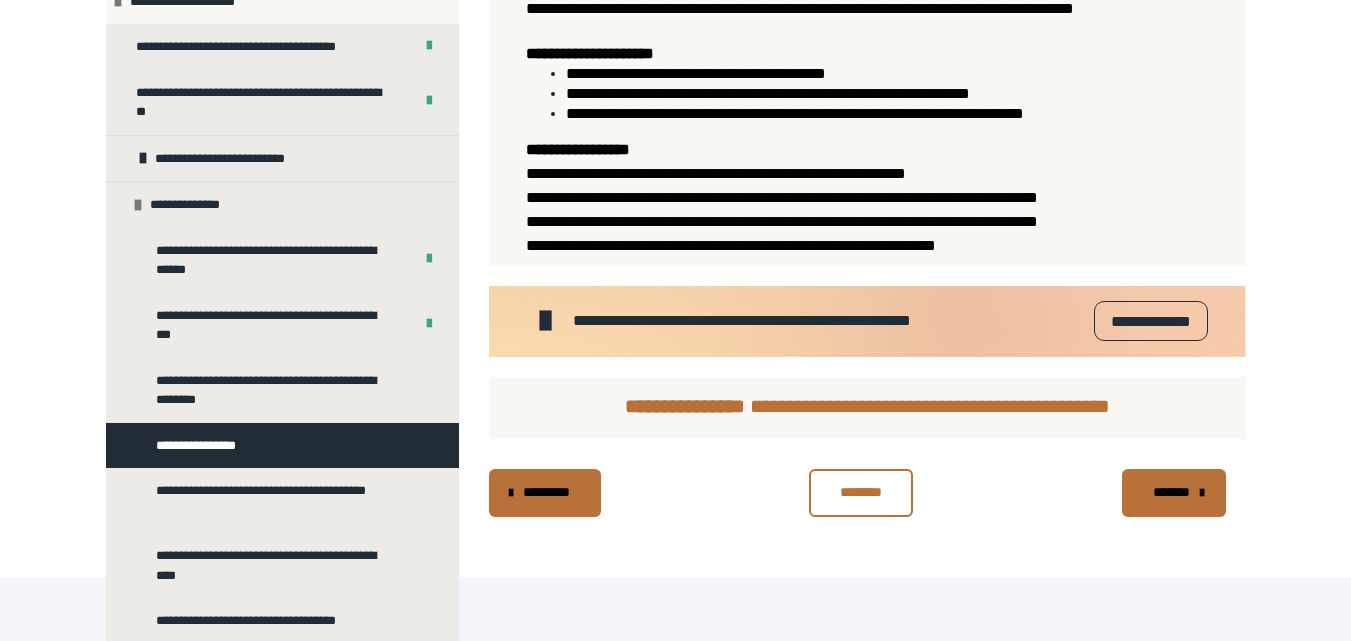 scroll, scrollTop: 995, scrollLeft: 0, axis: vertical 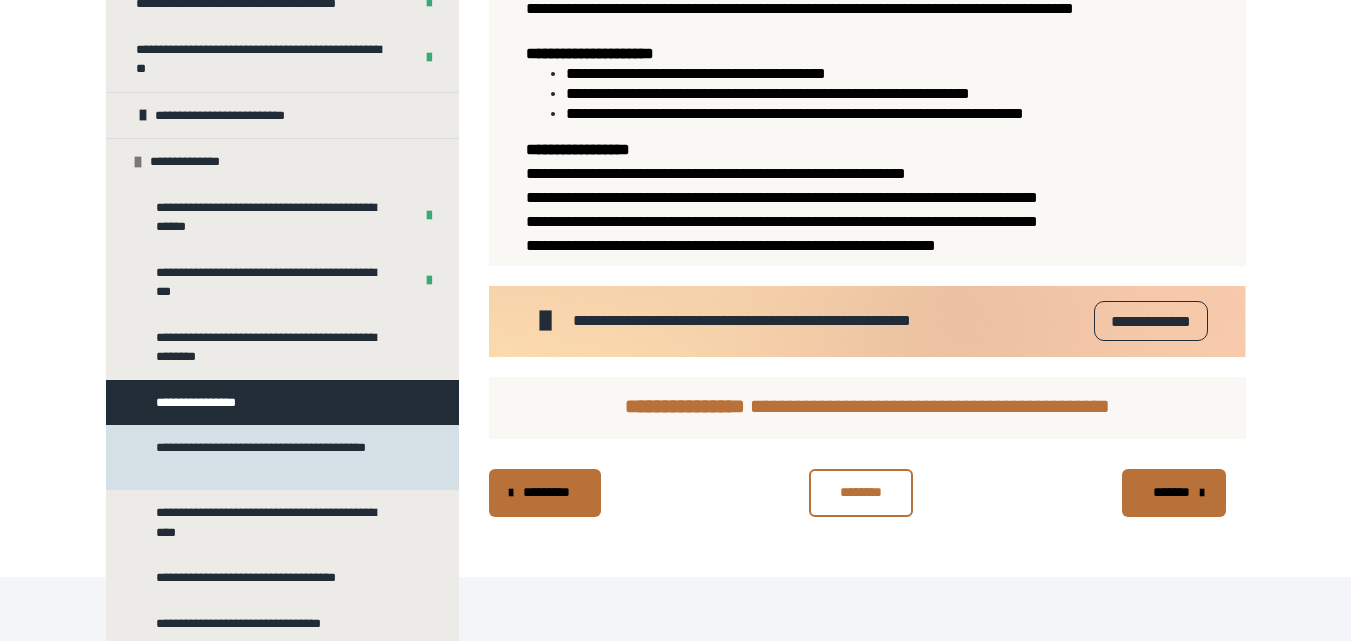 click on "**********" at bounding box center (277, 457) 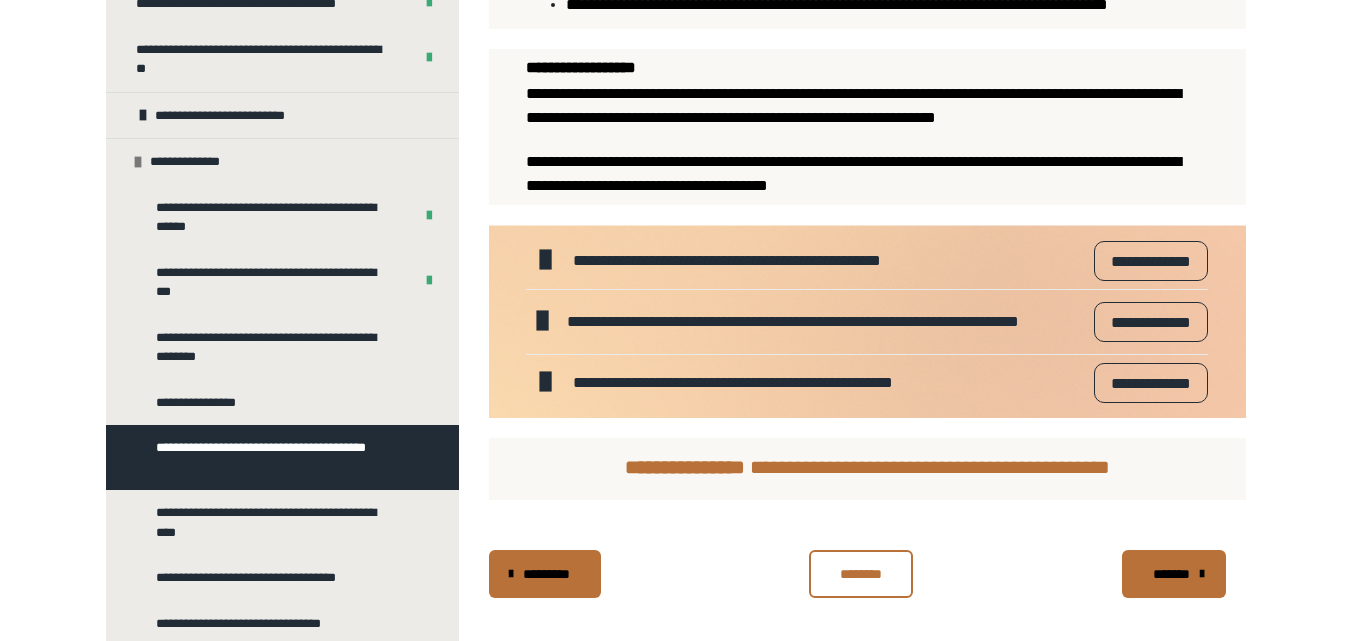 scroll, scrollTop: 1489, scrollLeft: 0, axis: vertical 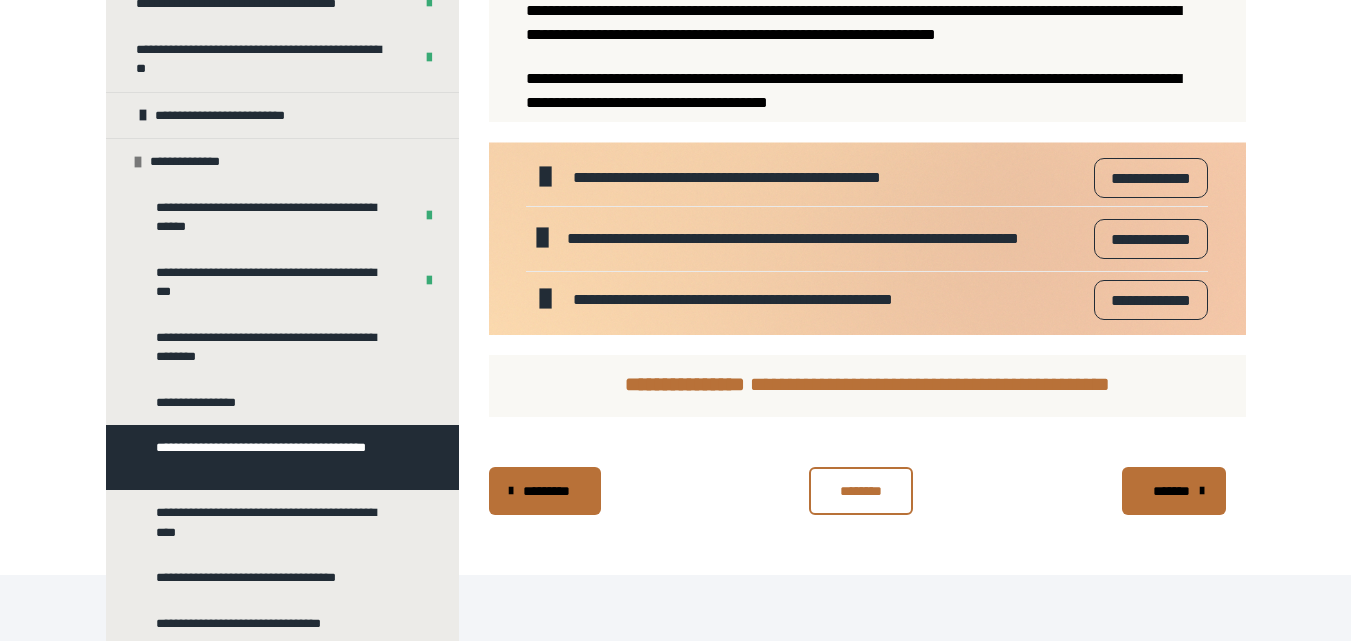 click on "**********" at bounding box center [1150, 300] 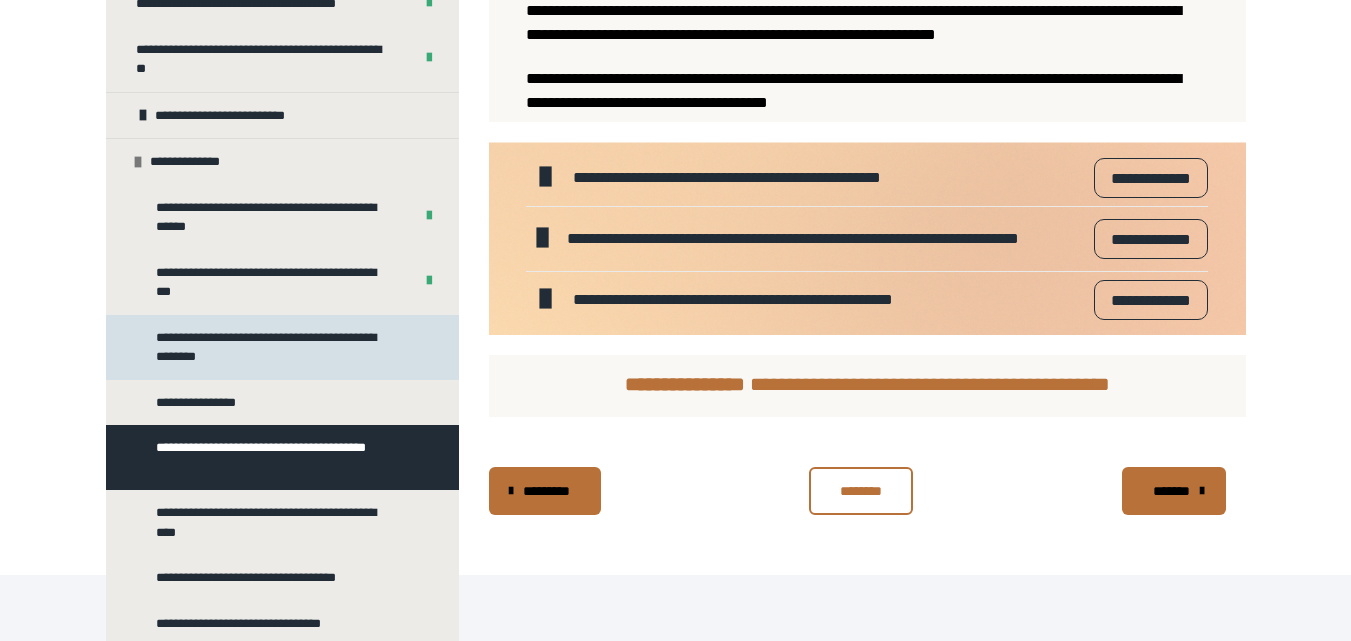 click on "**********" at bounding box center [277, 347] 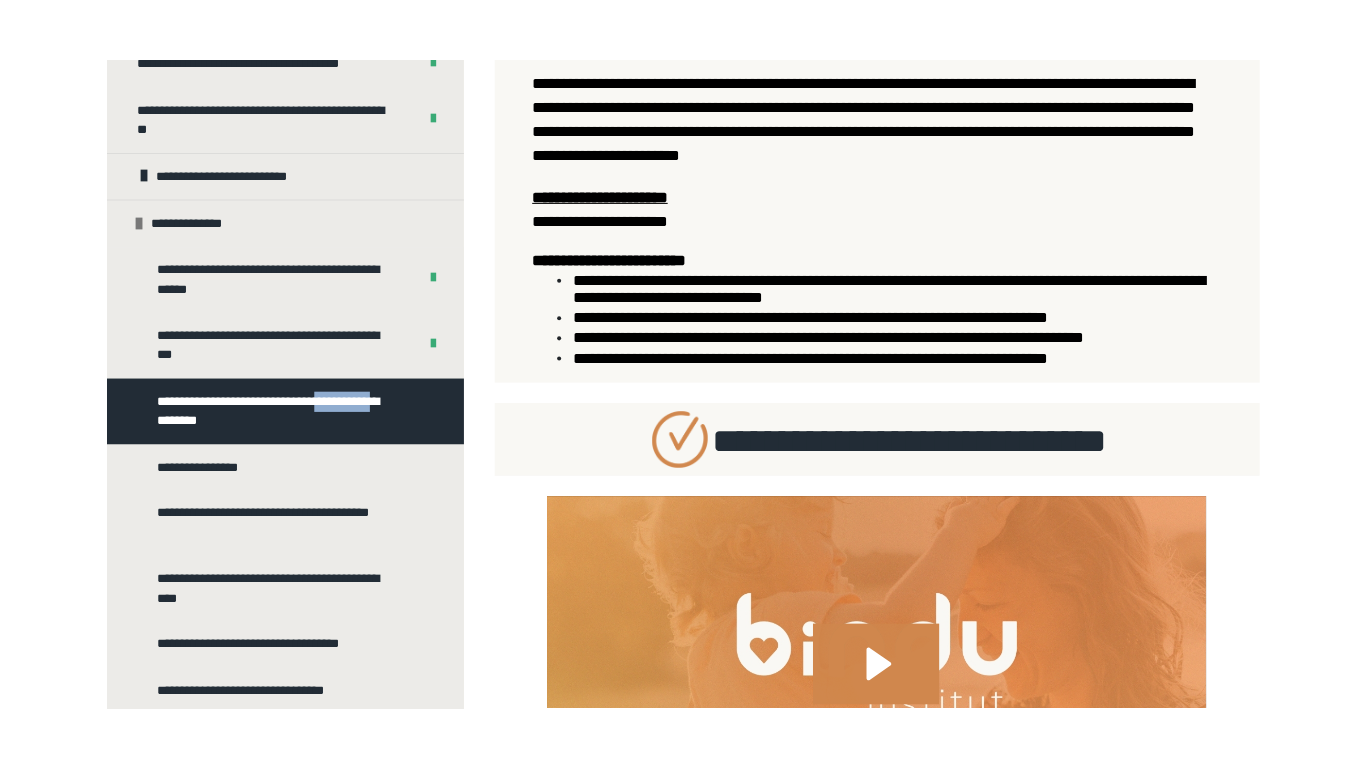 scroll, scrollTop: 772, scrollLeft: 0, axis: vertical 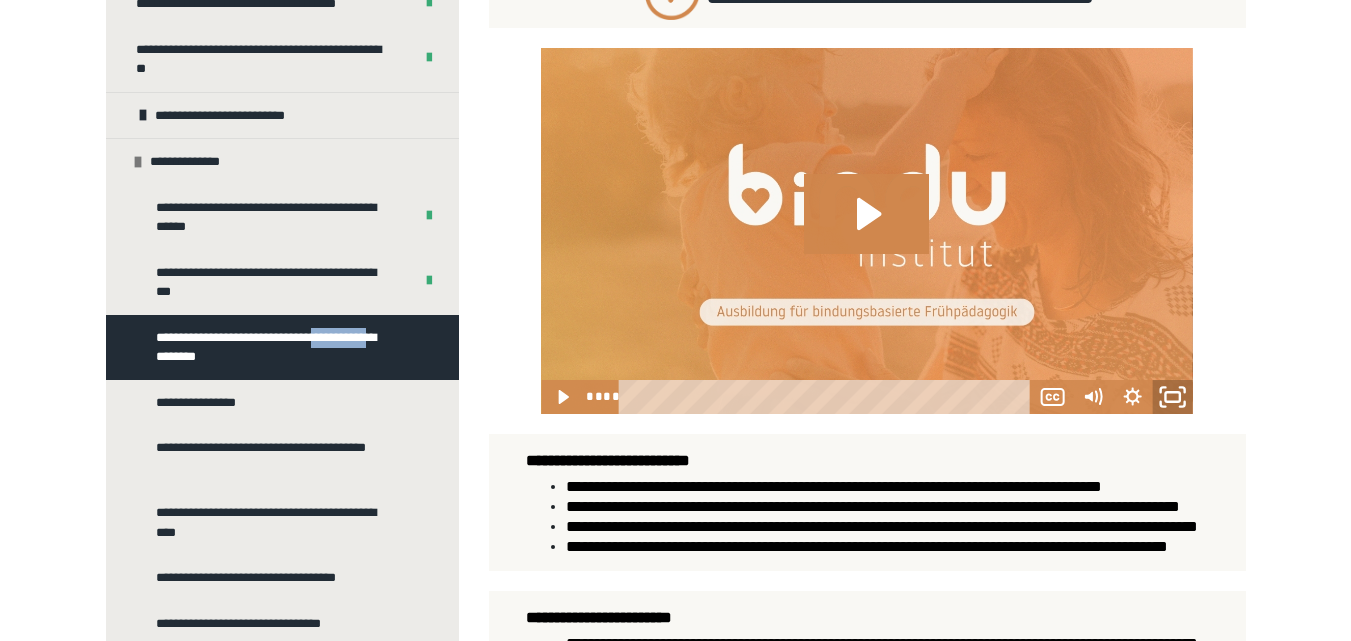 click 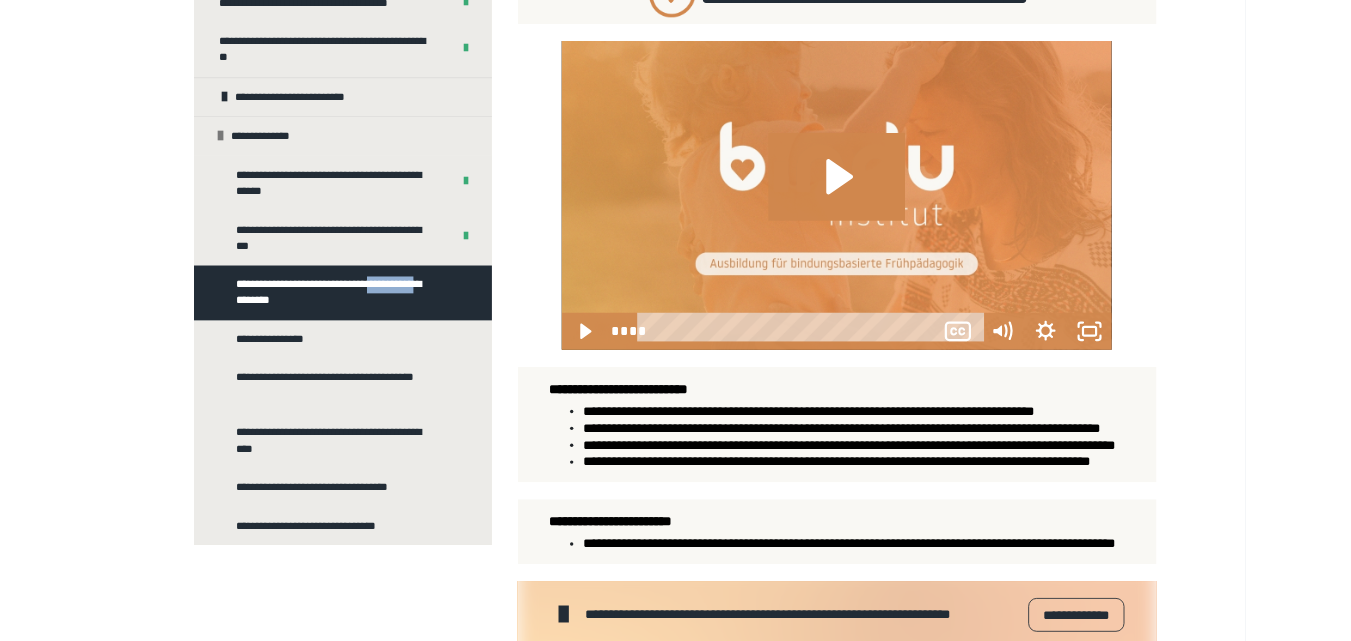 scroll, scrollTop: 868, scrollLeft: 0, axis: vertical 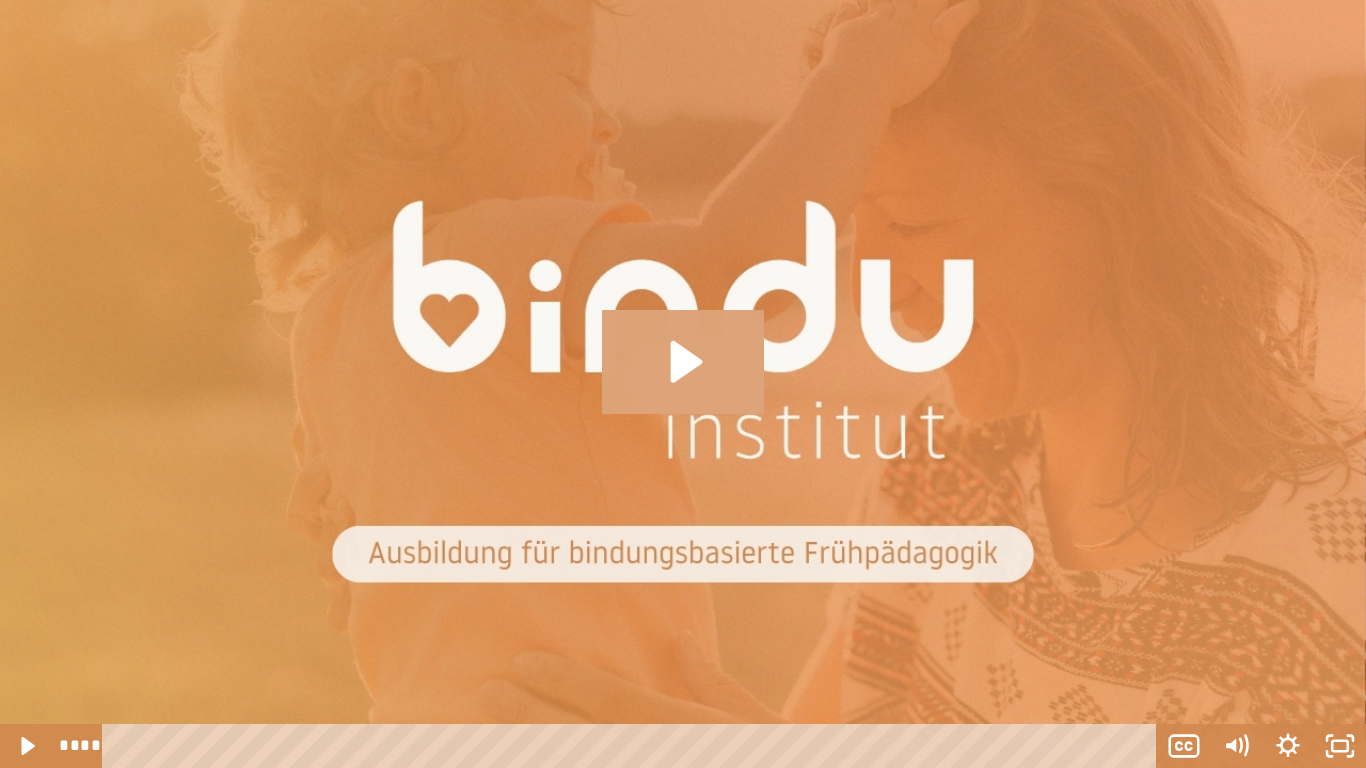 click 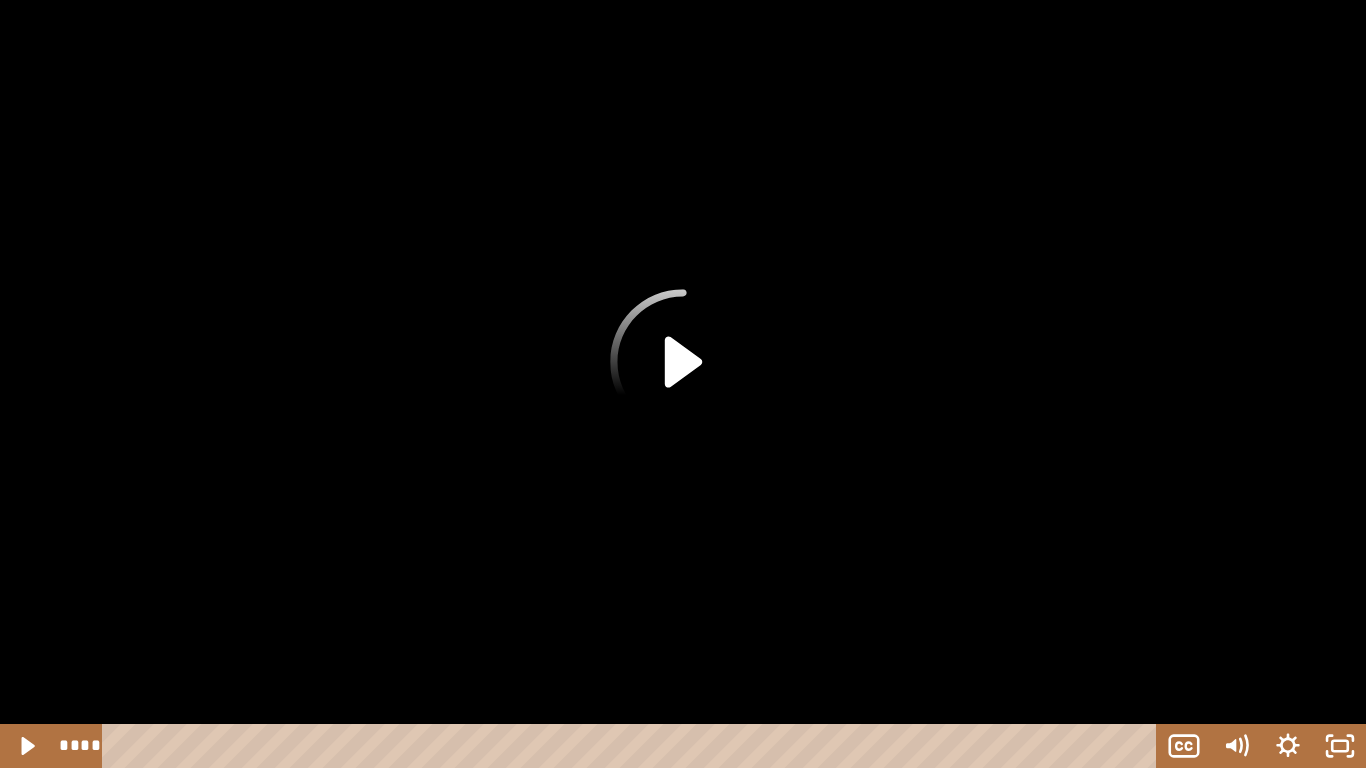 click at bounding box center [633, 746] 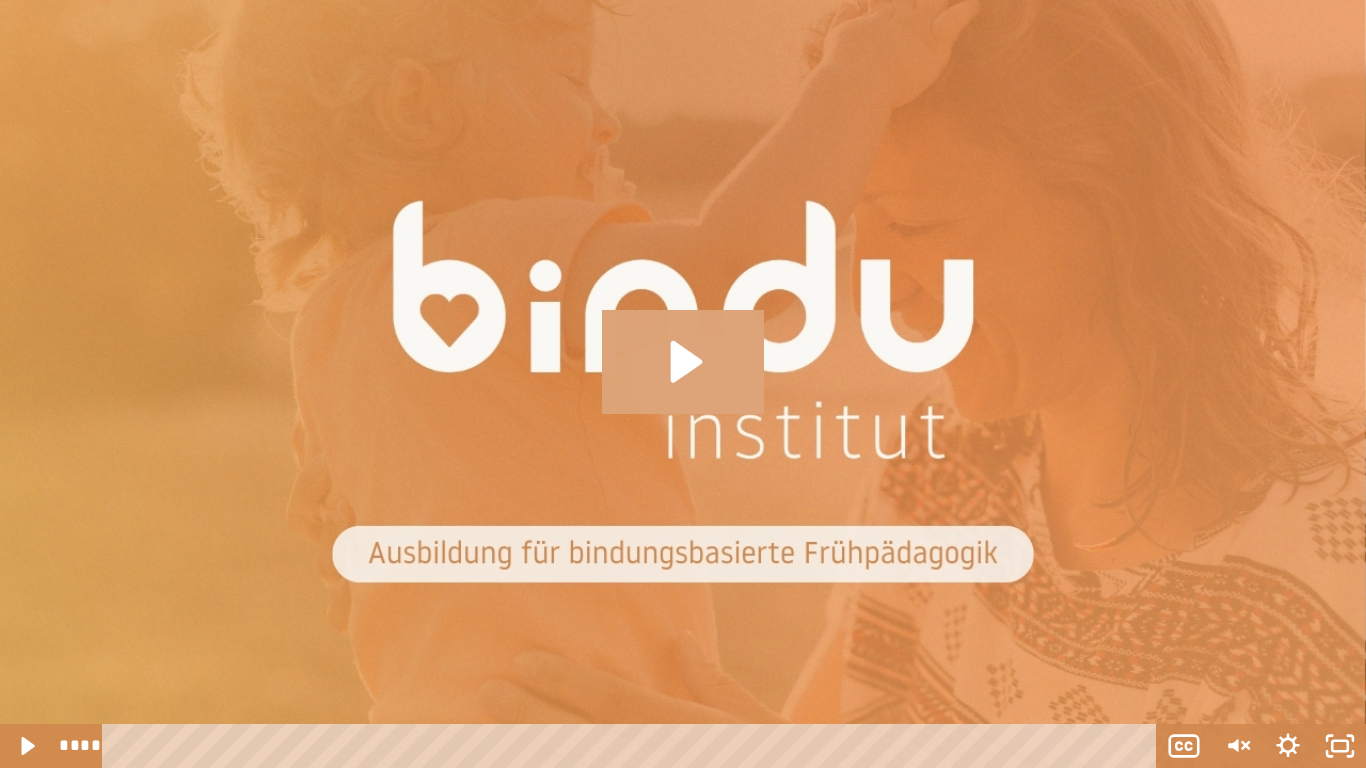 click 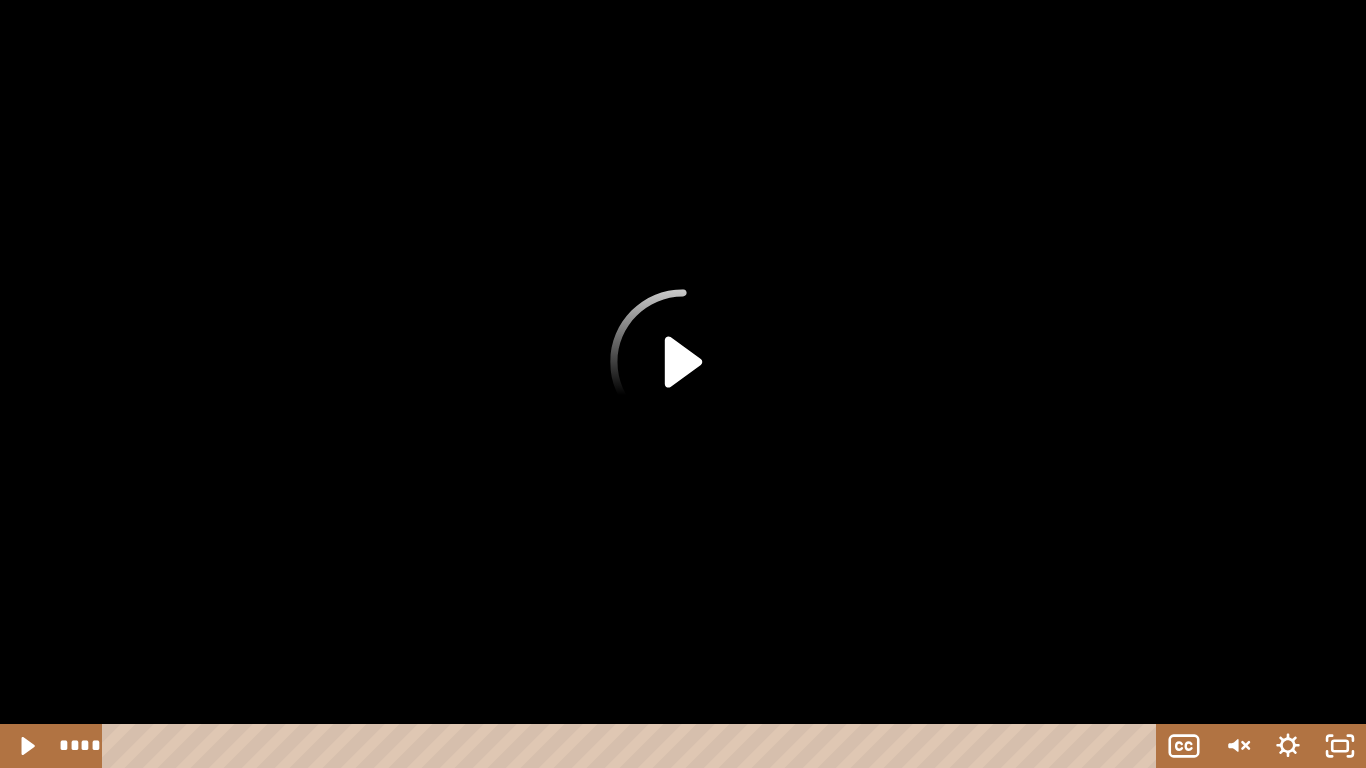 click at bounding box center [633, 746] 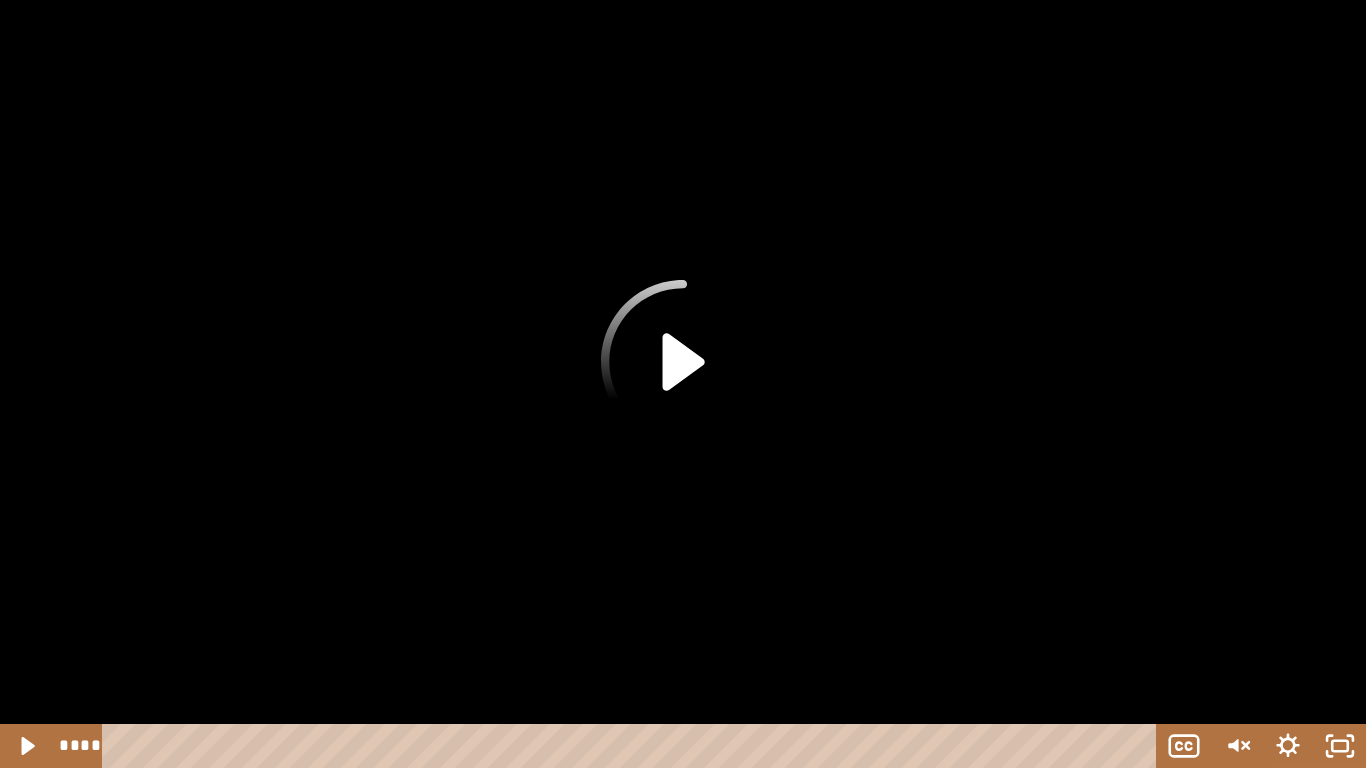 click 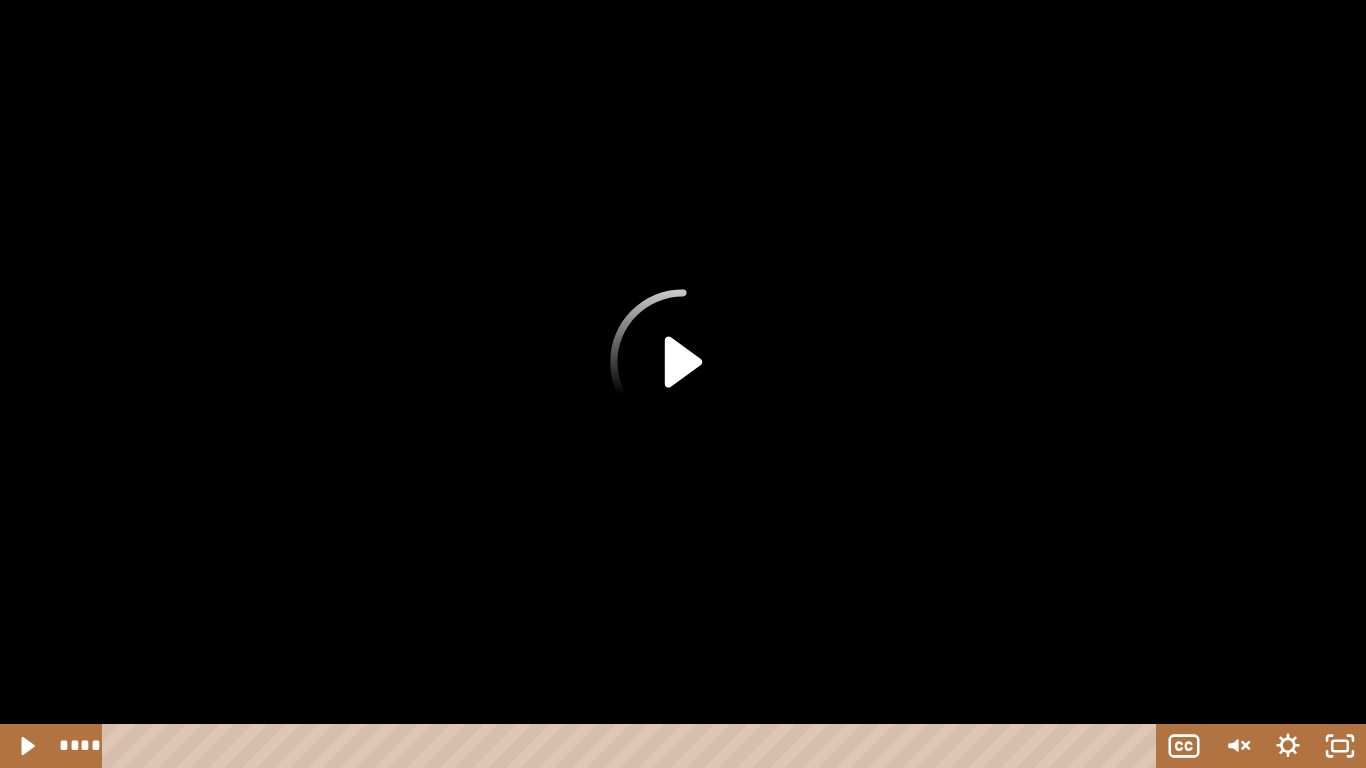 click 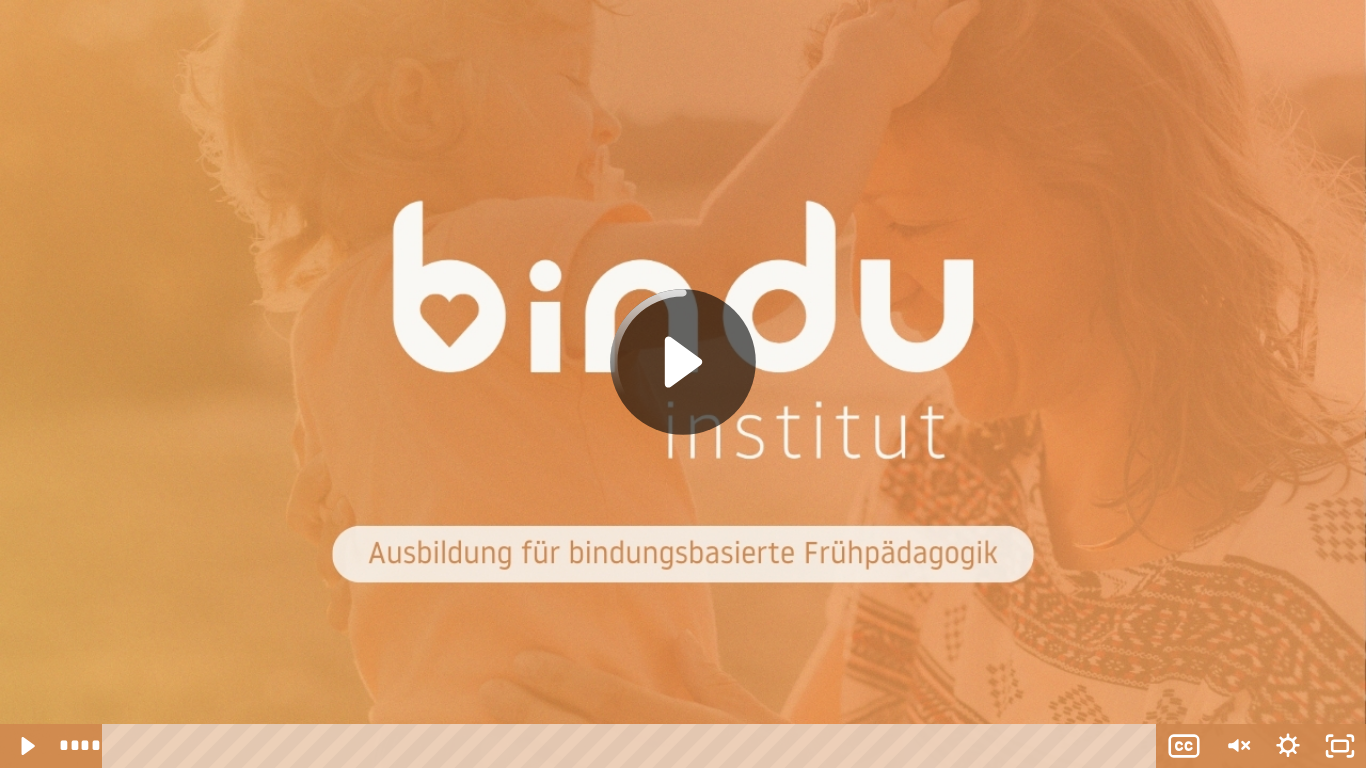 click 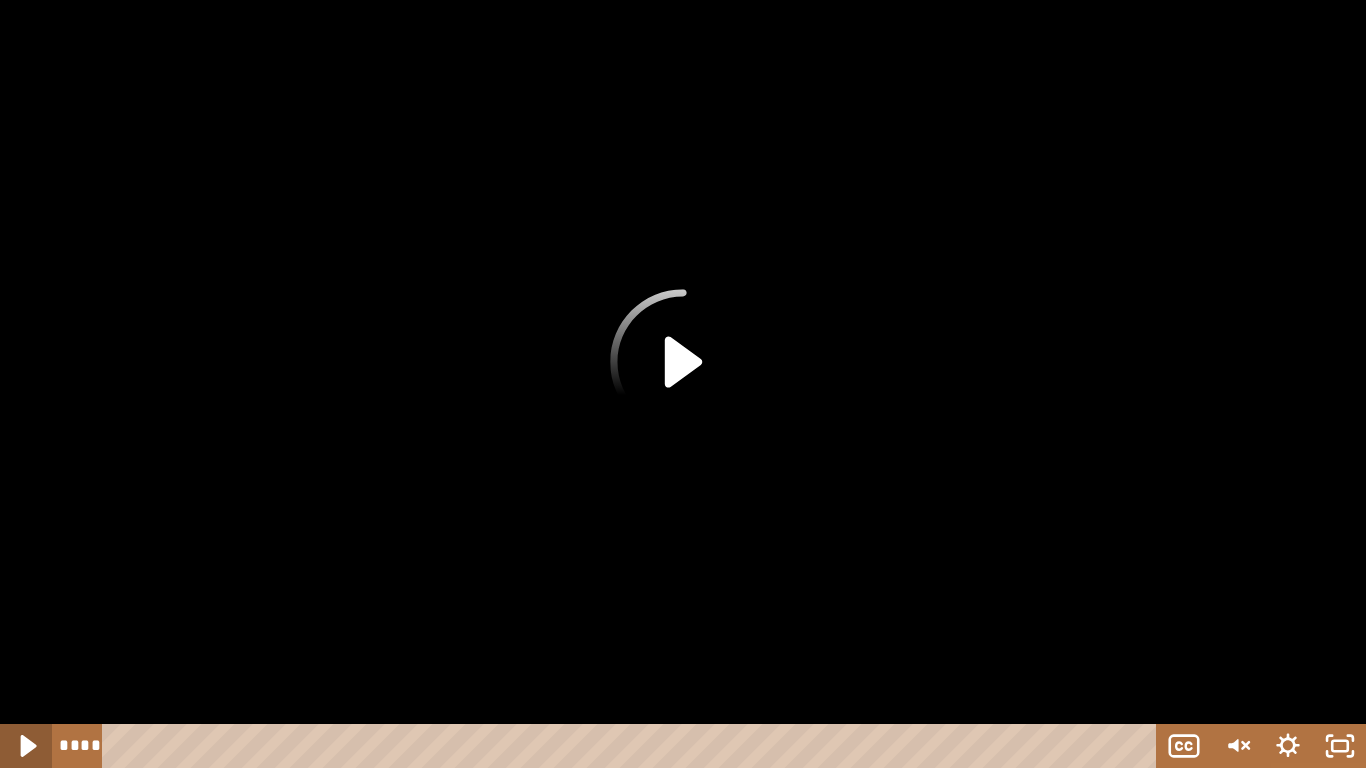 click 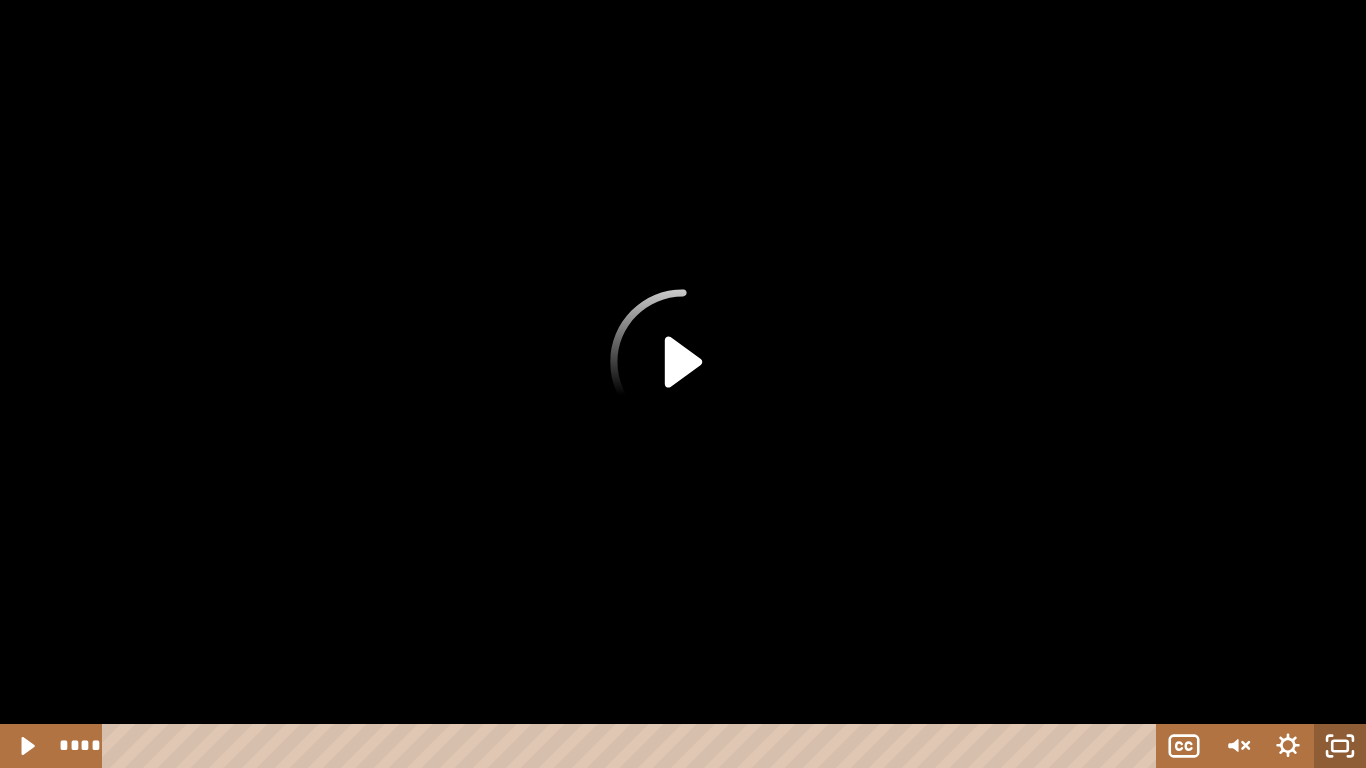 click 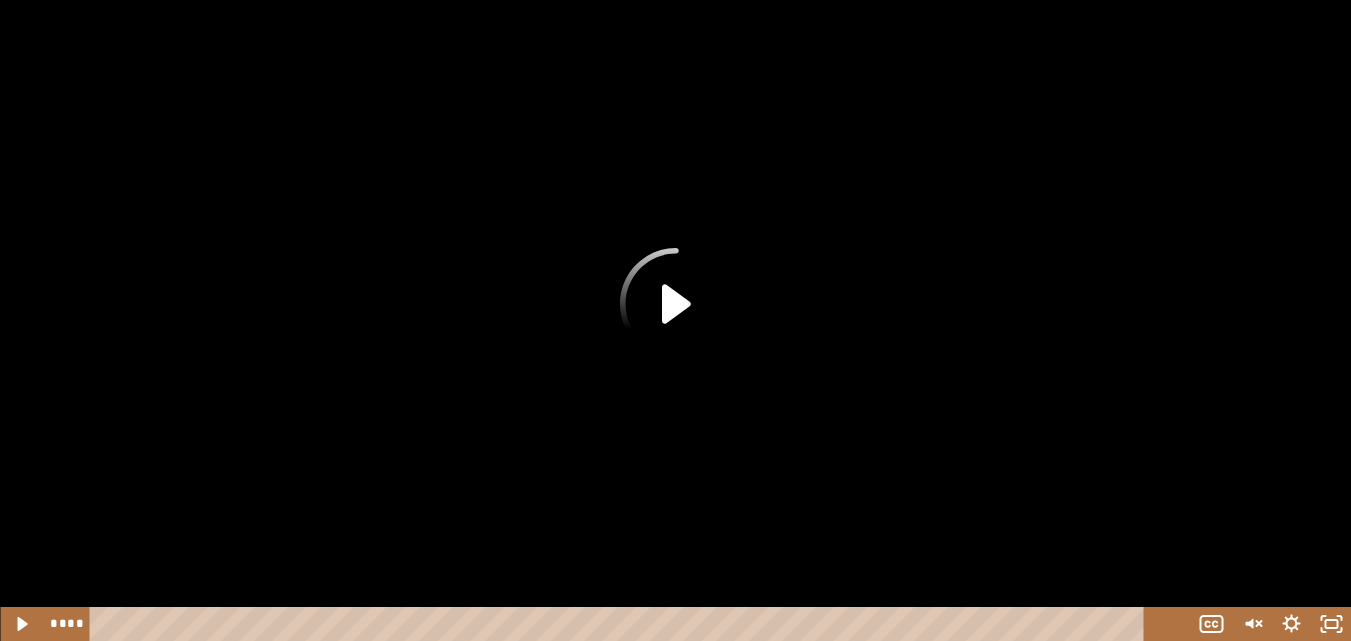 scroll, scrollTop: 995, scrollLeft: 0, axis: vertical 